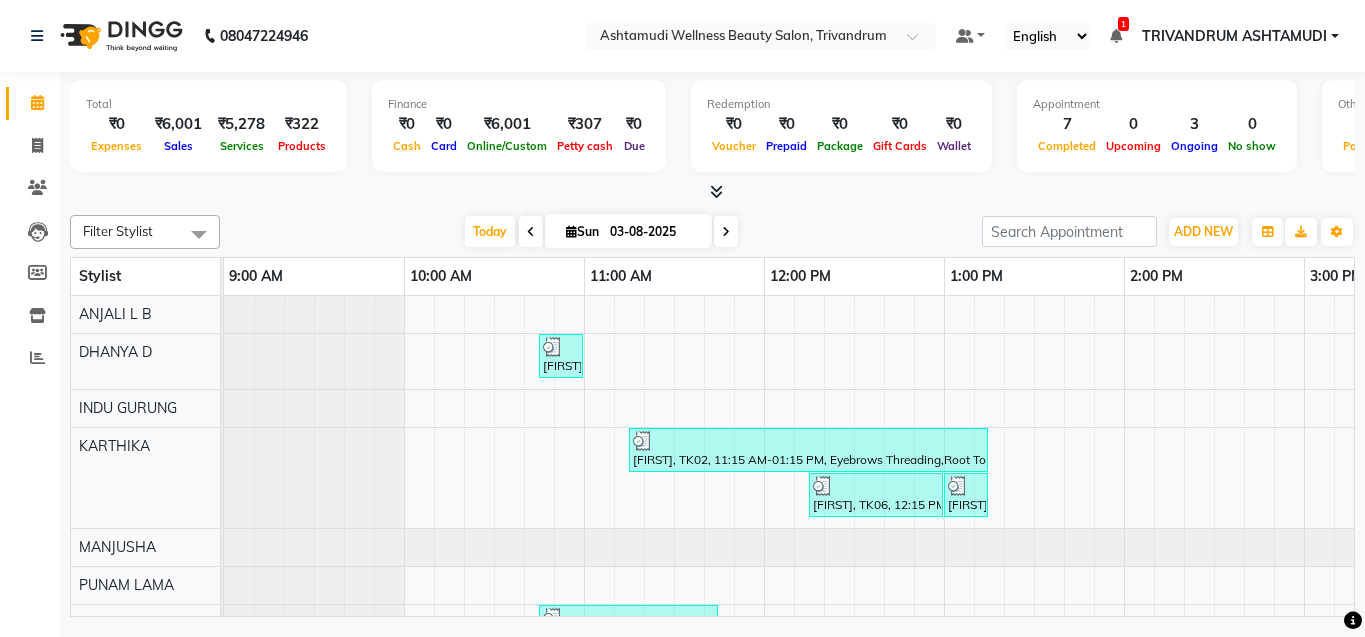 click on "[FIRST], TK01, 10:45 AM-11:00 AM, Eyebrows Threading     [FIRST], TK02, 11:15 AM-01:15 PM, Eyebrows Threading,Root Touch-Up (Ammonia Free),Keratin Spa     [FIRST], TK06, 12:15 PM-01:00 PM, Root Touch-Up (Ammonia Free)     [FIRST], TK06, 01:00 PM-01:15 PM, Eyebrows Threading     [FIRST], TK03, 10:45 AM-11:45 AM, Layer Cut    [FIRST].....@example.com, TK05, 11:00 AM-11:45 AM, Root Touch-Up (Ammonia Free)     [FIRST], TK07, 12:15 PM-12:45 PM, Full Arm Waxing     [FIRST], TK07, 12:45 PM-01:15 PM, Under Arm Waxing     [FIRST], TK02, 10:30 AM-11:15 AM, Root Touch-Up (Ammonia Free)    [FIRST] [LAST], TK04, 11:15 AM-02:15 PM, Botox Any Length Offer    [FIRST] [LAST], TK04, 02:15 PM-03:15 PM, Korean Glass Skin Facial" at bounding box center (1484, 591) 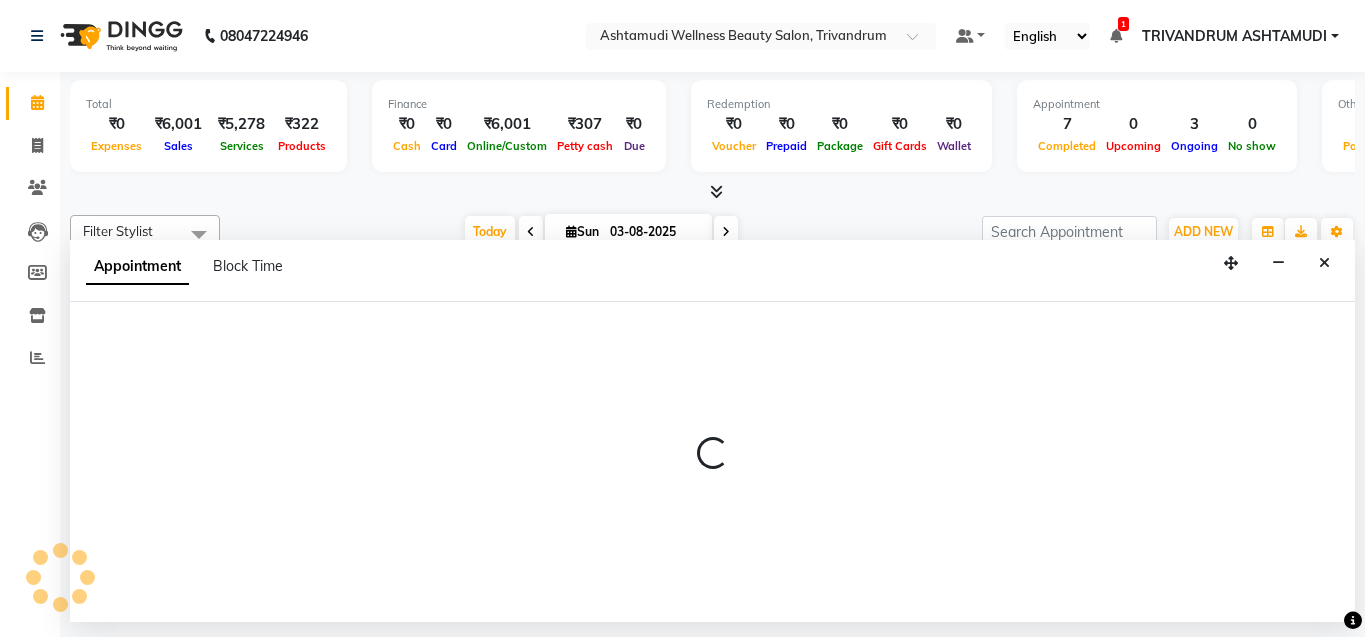 scroll, scrollTop: 0, scrollLeft: 392, axis: horizontal 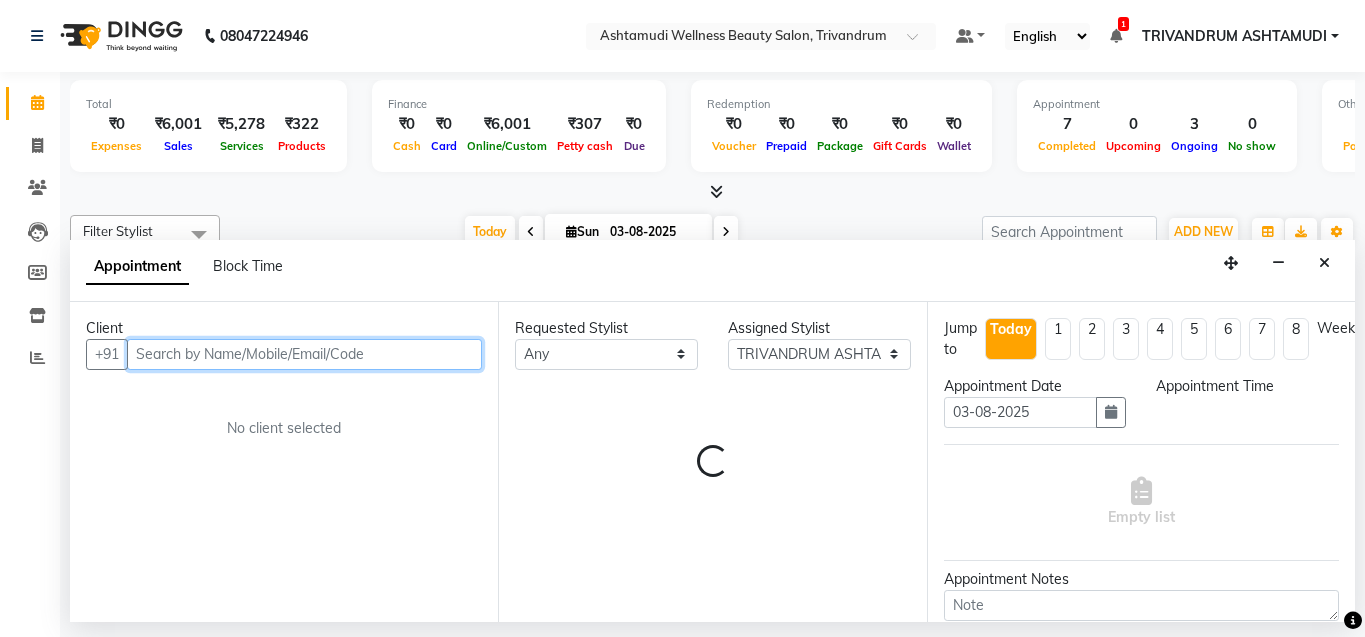 select on "765" 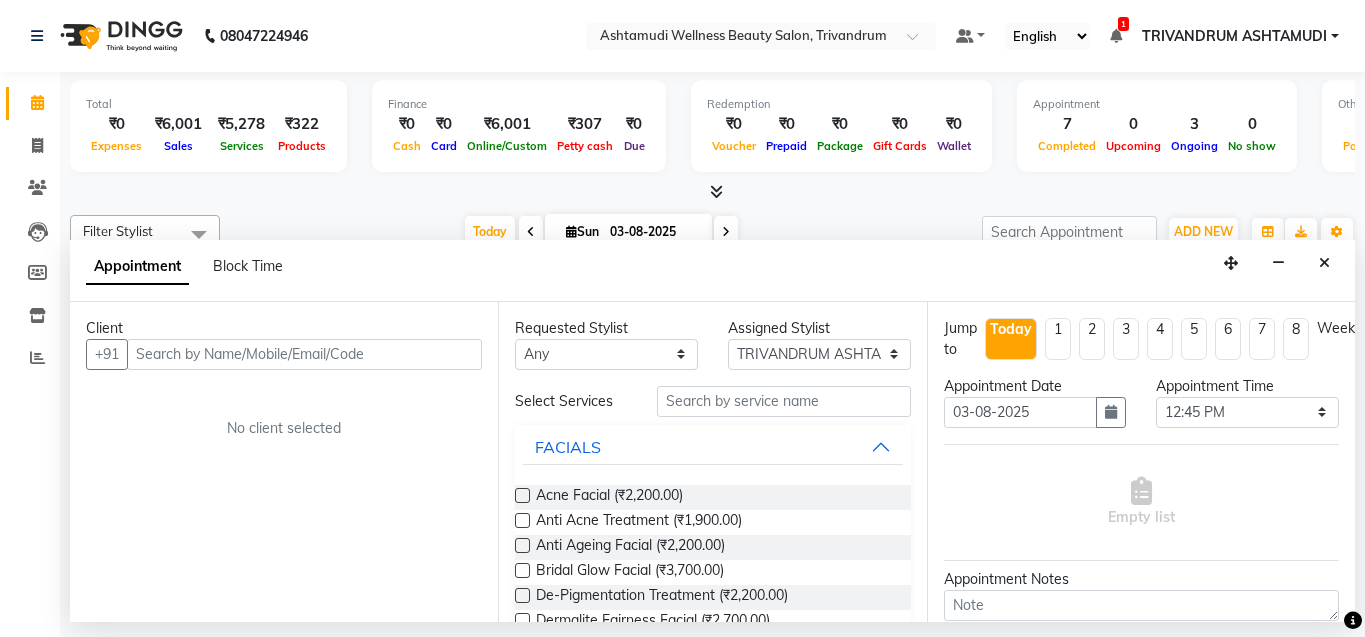 drag, startPoint x: 1323, startPoint y: 258, endPoint x: 1254, endPoint y: 273, distance: 70.61161 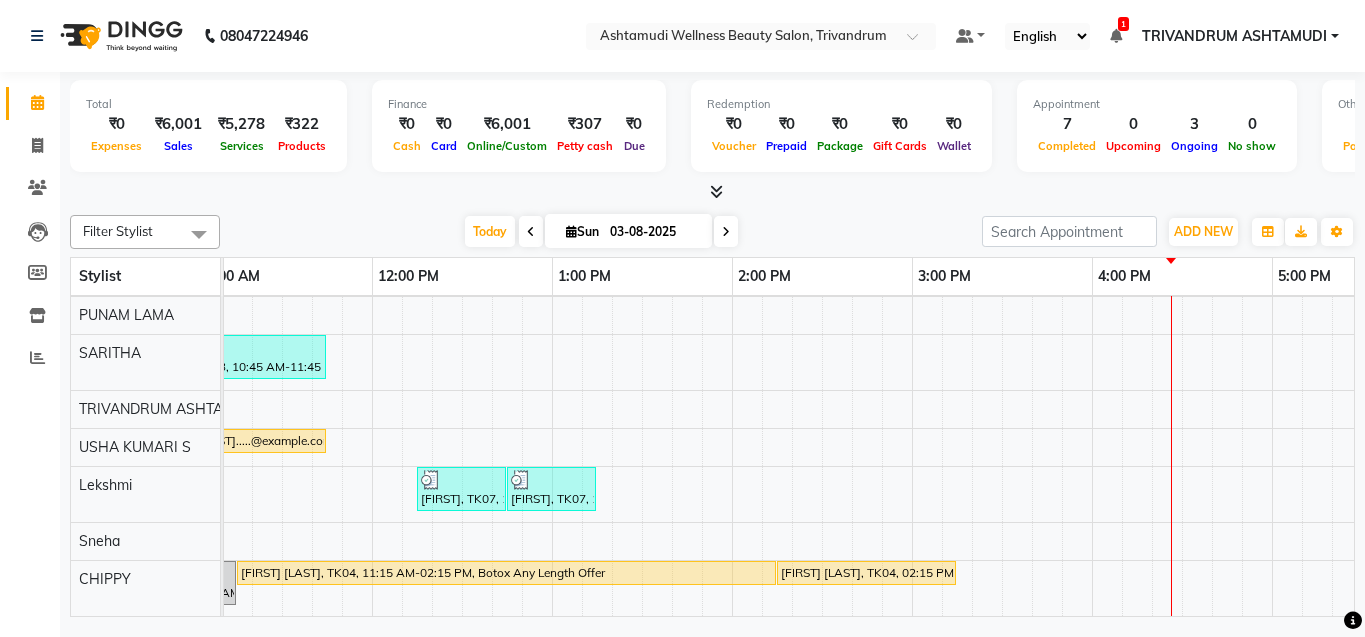scroll, scrollTop: 285, scrollLeft: 822, axis: both 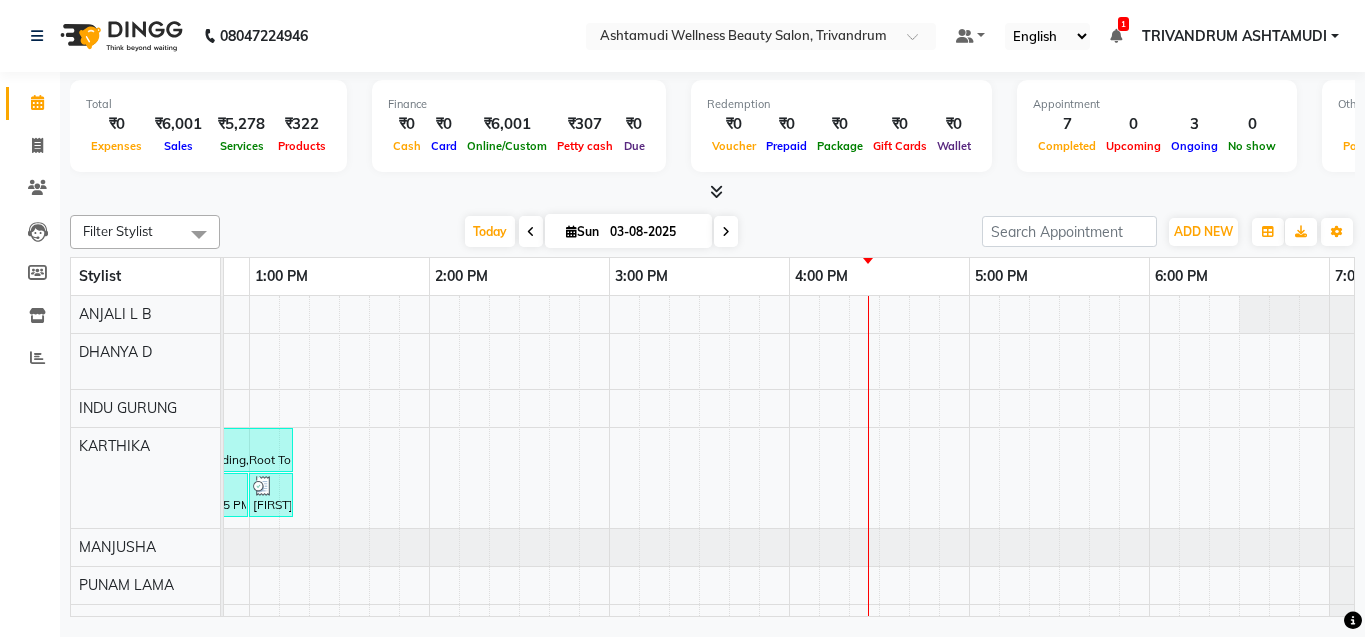 click on "[FIRST], TK01, 10:45 AM-11:00 AM, Eyebrows Threading     [FIRST], TK02, 11:15 AM-01:15 PM, Eyebrows Threading,Root Touch-Up (Ammonia Free),Keratin Spa     [FIRST], TK06, 12:15 PM-01:00 PM, Root Touch-Up (Ammonia Free)     [FIRST], TK06, 01:00 PM-01:15 PM, Eyebrows Threading     [FIRST], TK03, 10:45 AM-11:45 AM, Layer Cut    [FIRST].....@example.com, TK05, 11:00 AM-11:45 AM, Root Touch-Up (Ammonia Free)     [FIRST], TK07, 12:15 PM-12:45 PM, Full Arm Waxing     [FIRST], TK07, 12:45 PM-01:15 PM, Under Arm Waxing     [FIRST], TK02, 10:30 AM-11:15 AM, Root Touch-Up (Ammonia Free)    [FIRST] [LAST], TK04, 11:15 AM-02:15 PM, Botox Any Length Offer    [FIRST] [LAST], TK04, 02:15 PM-03:15 PM, Korean Glass Skin Facial" at bounding box center [789, 591] 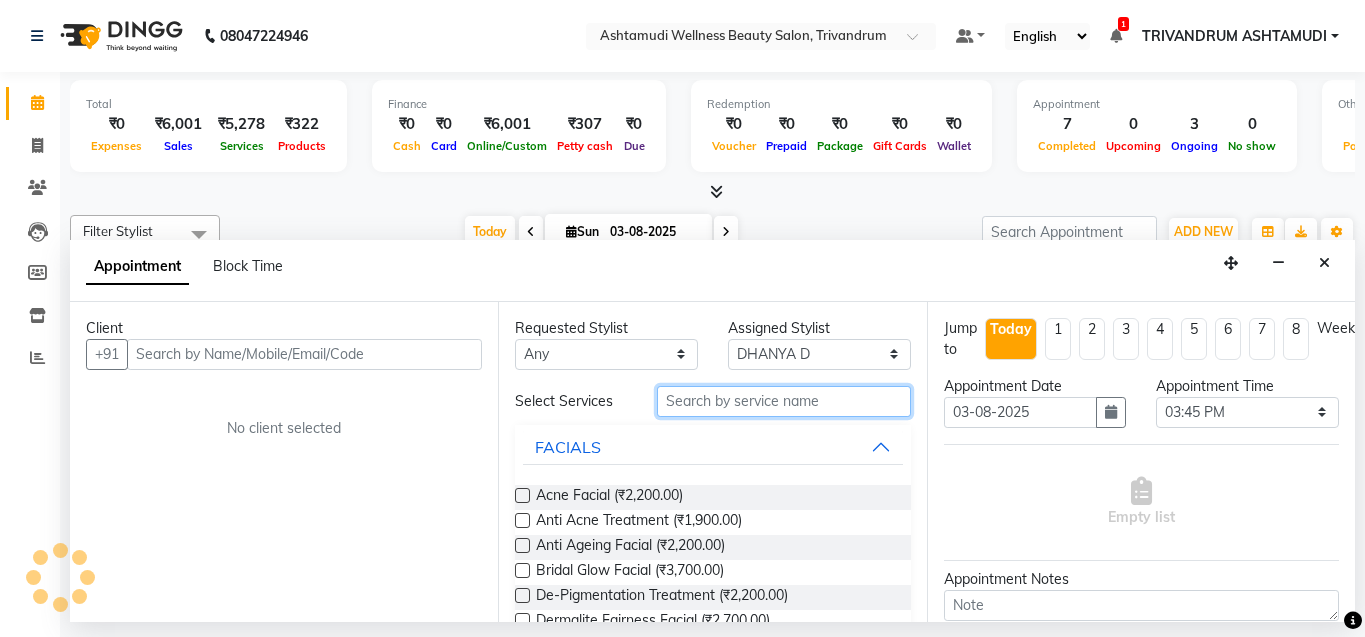 click at bounding box center (784, 401) 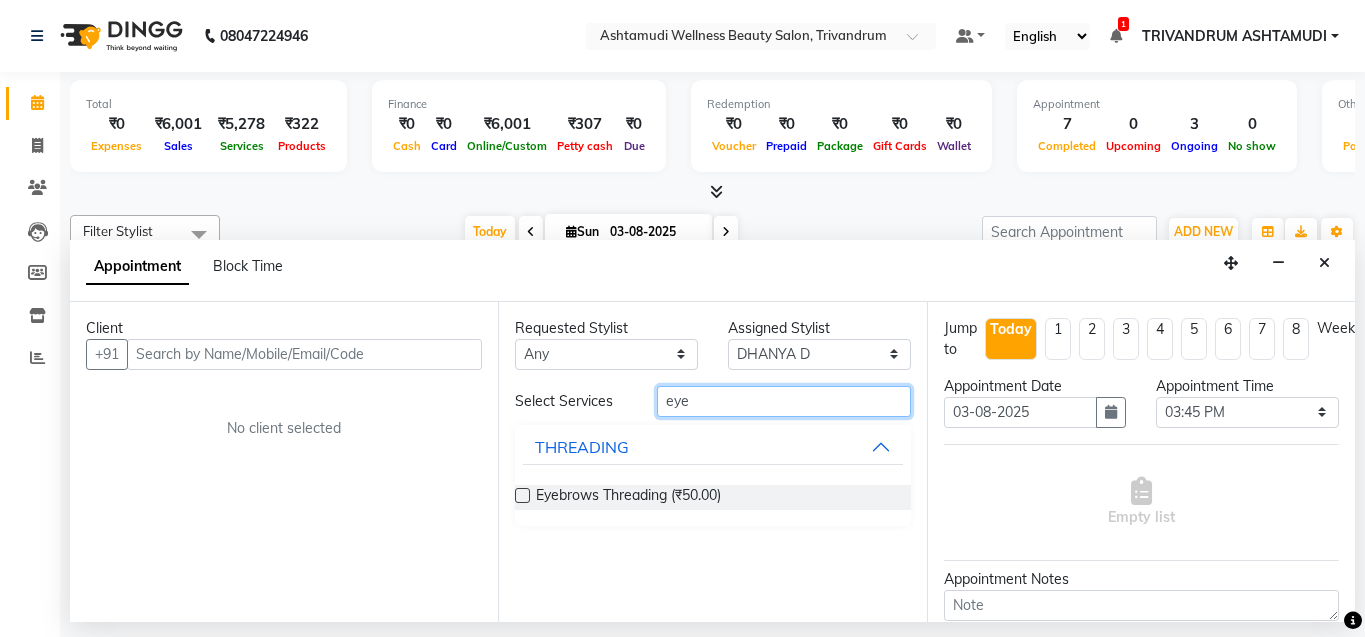 type on "eye" 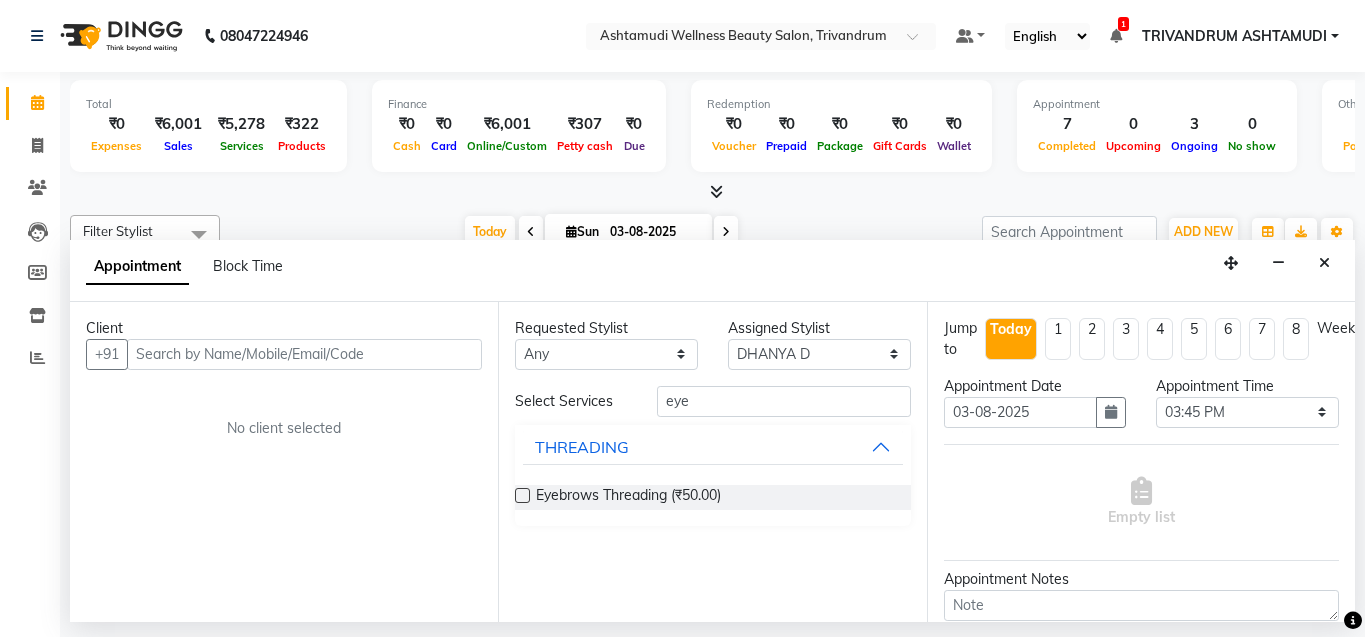 click at bounding box center [522, 495] 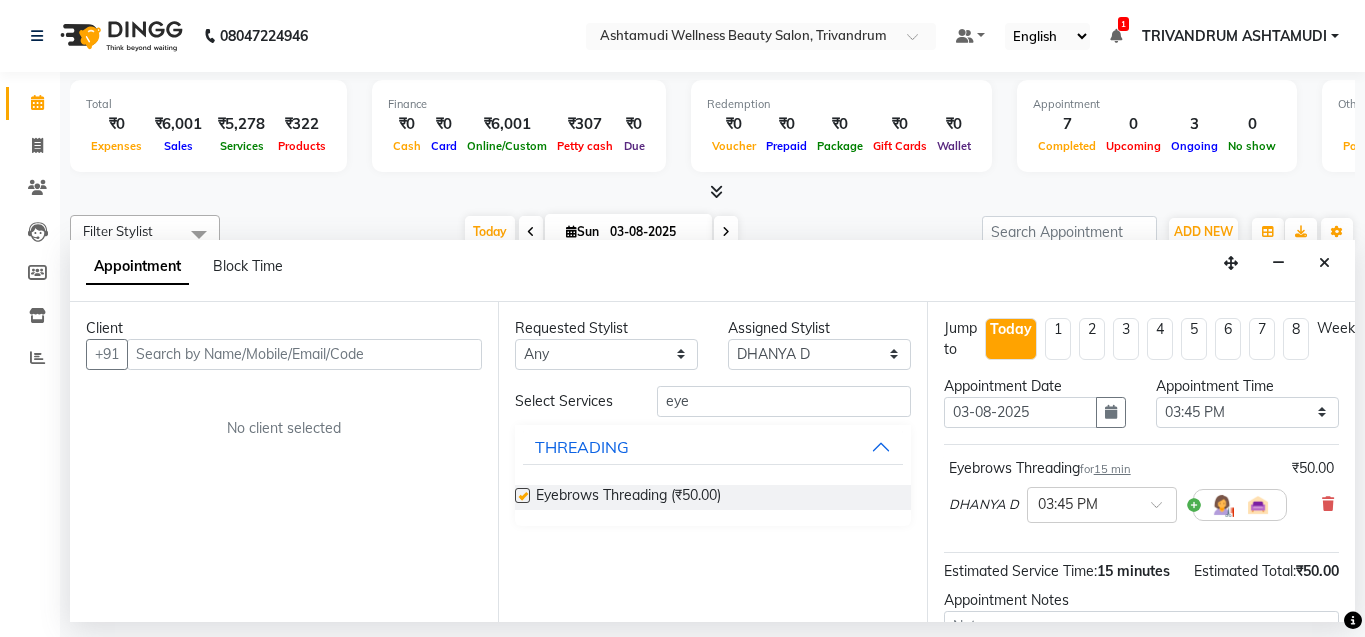 checkbox on "false" 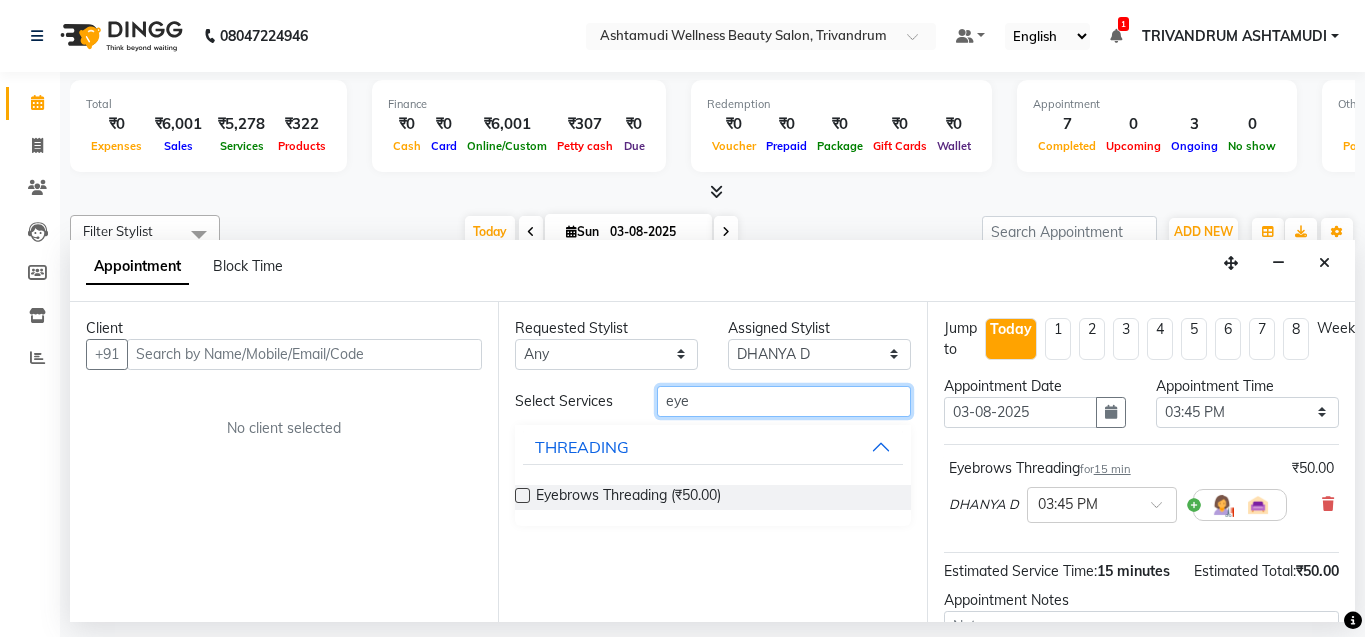 drag, startPoint x: 597, startPoint y: 397, endPoint x: 535, endPoint y: 402, distance: 62.201286 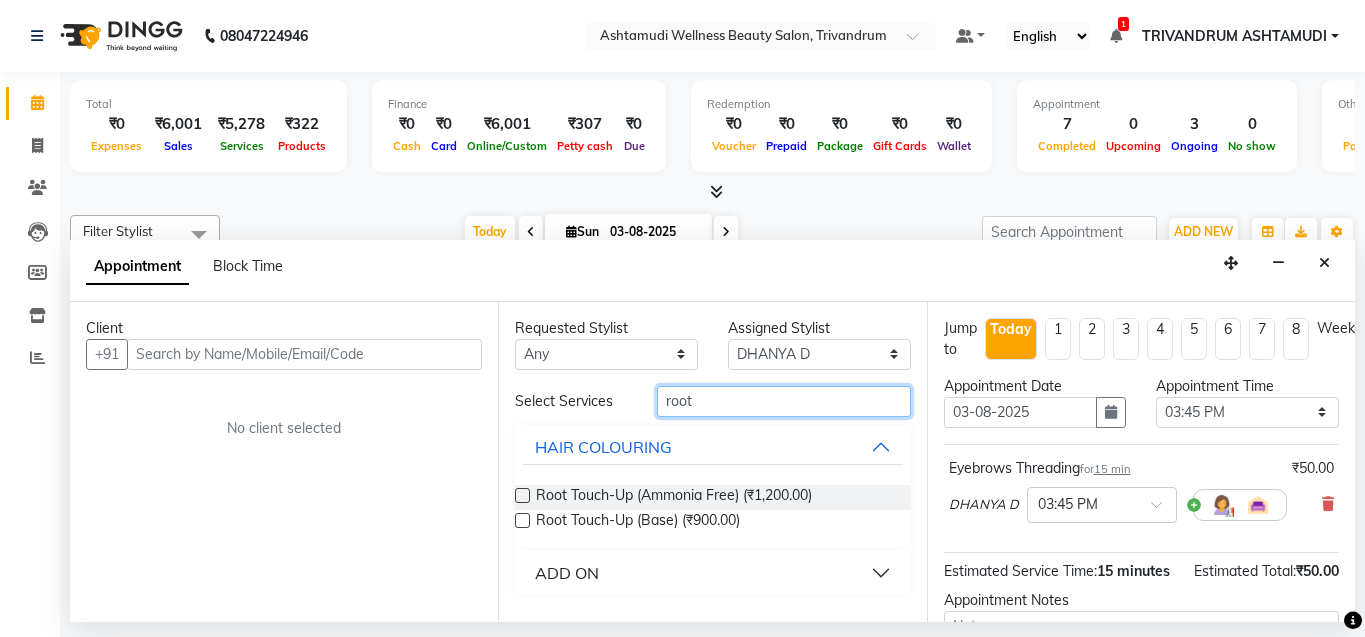 type on "root" 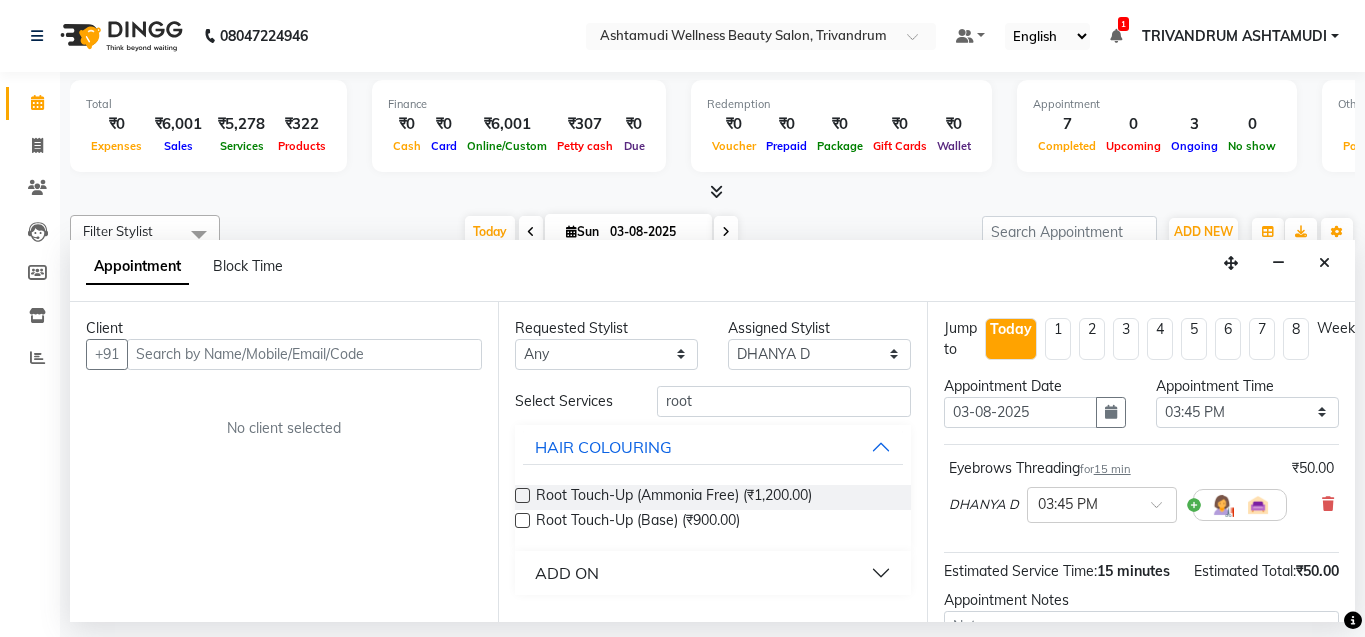 click at bounding box center (522, 495) 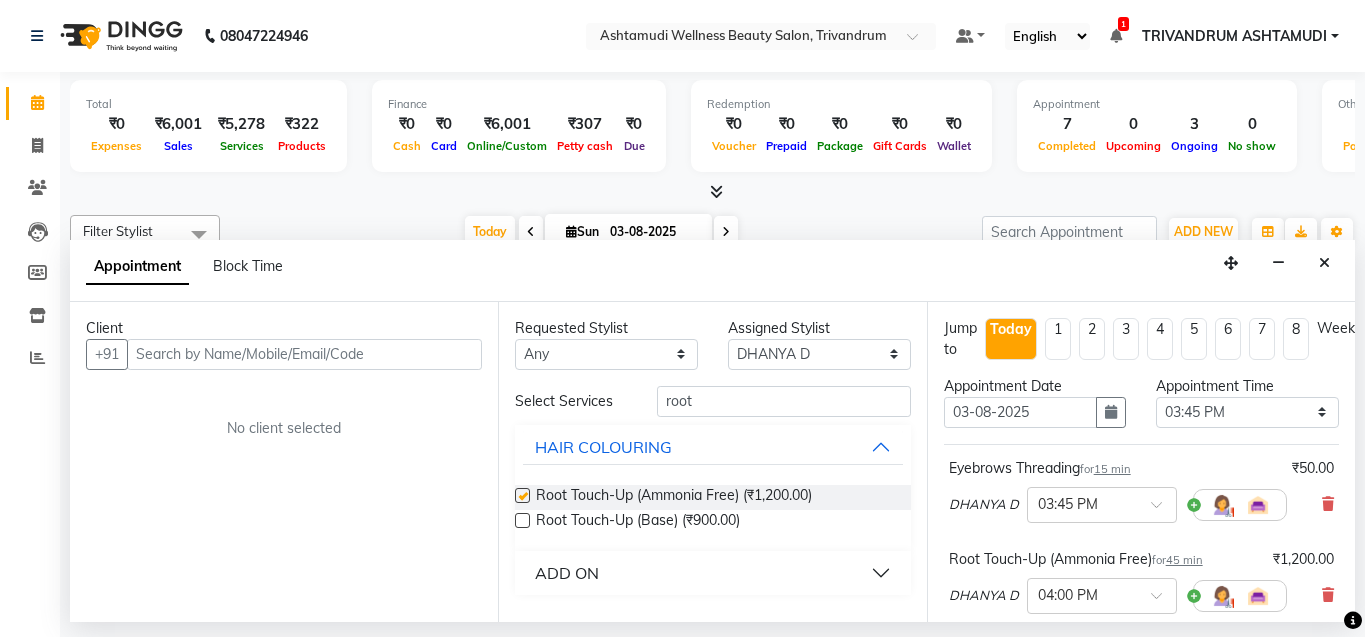 checkbox on "false" 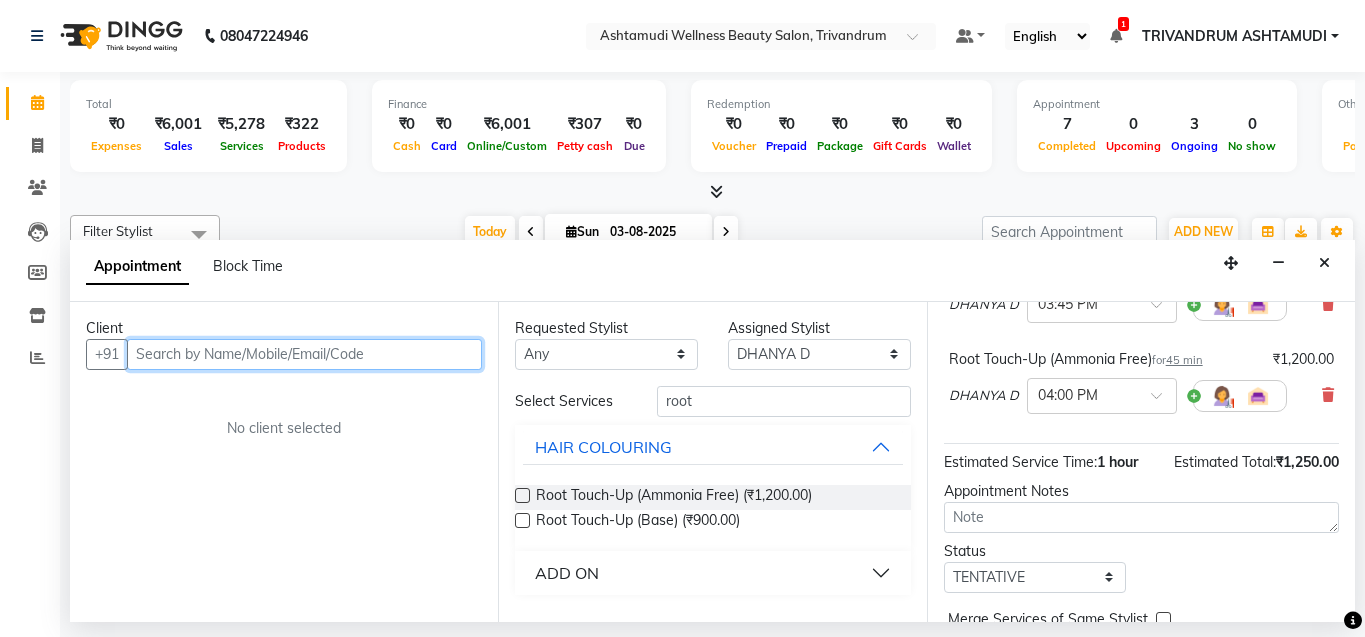 click at bounding box center (304, 354) 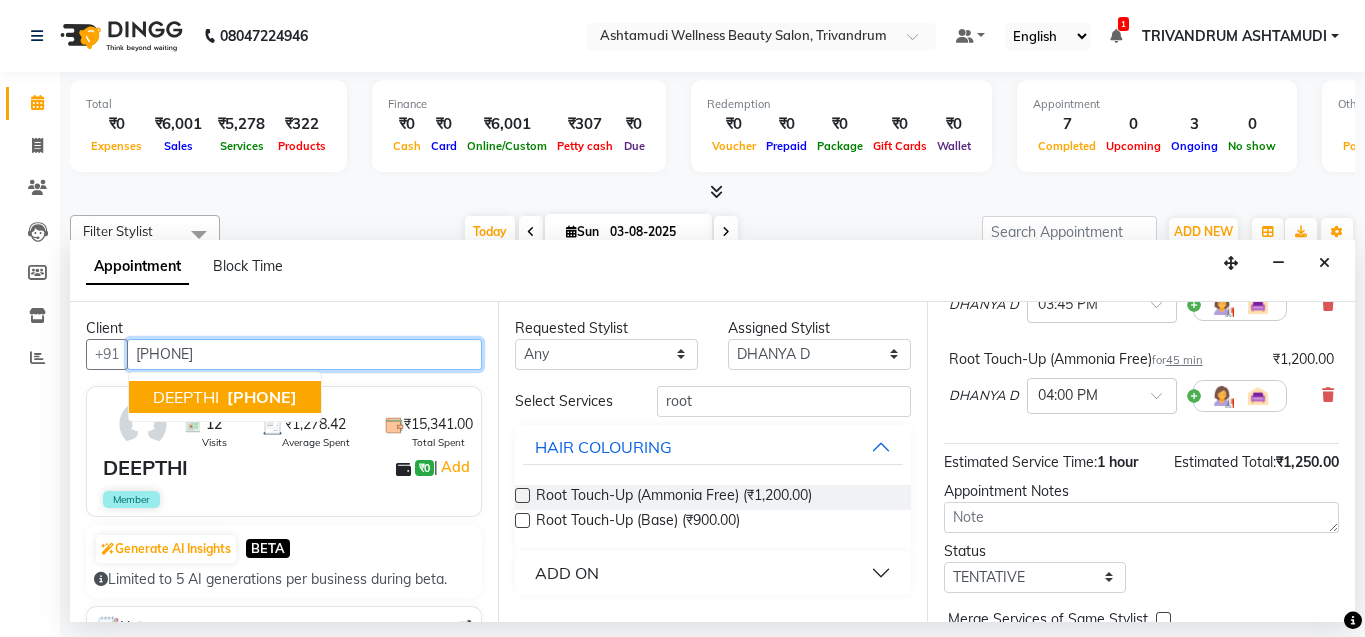type on "[PHONE]" 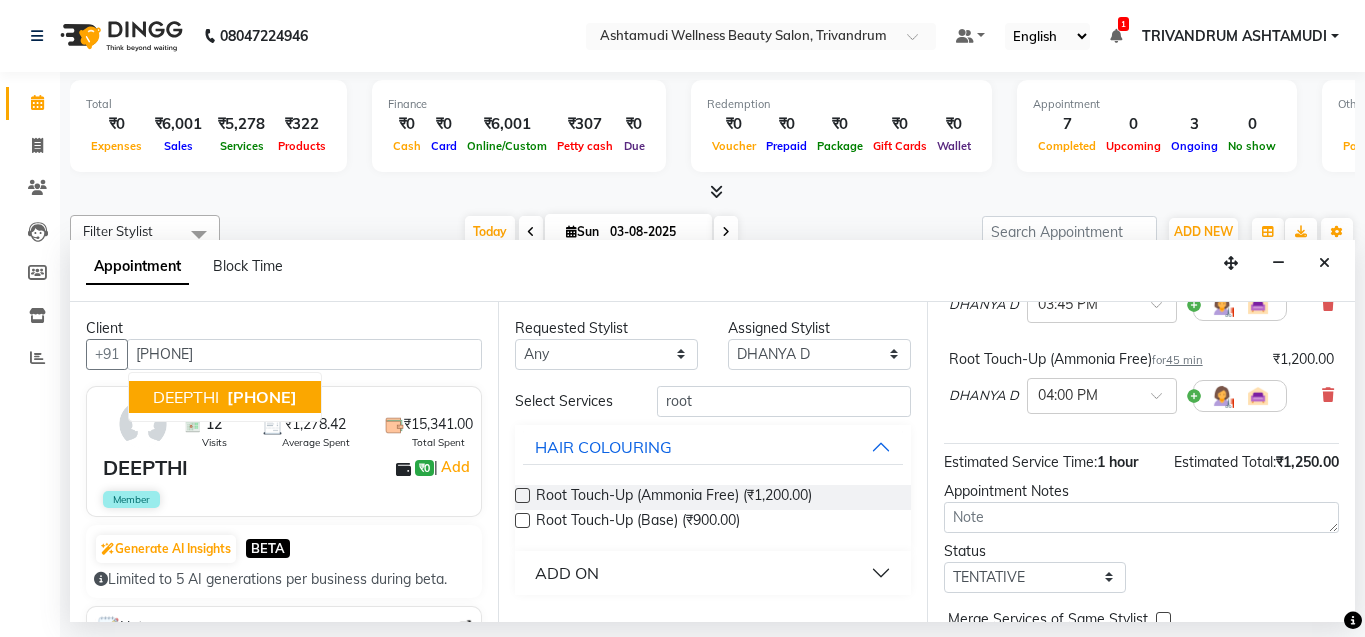 click on "Member" at bounding box center (286, 499) 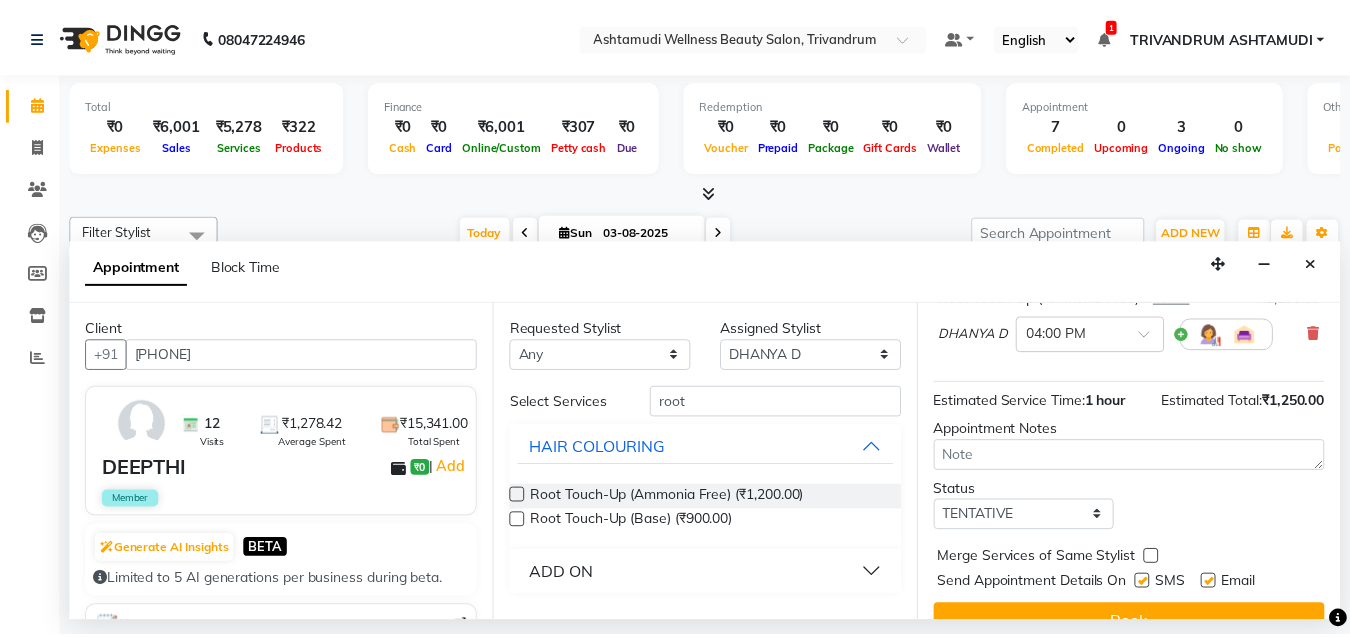 scroll, scrollTop: 312, scrollLeft: 0, axis: vertical 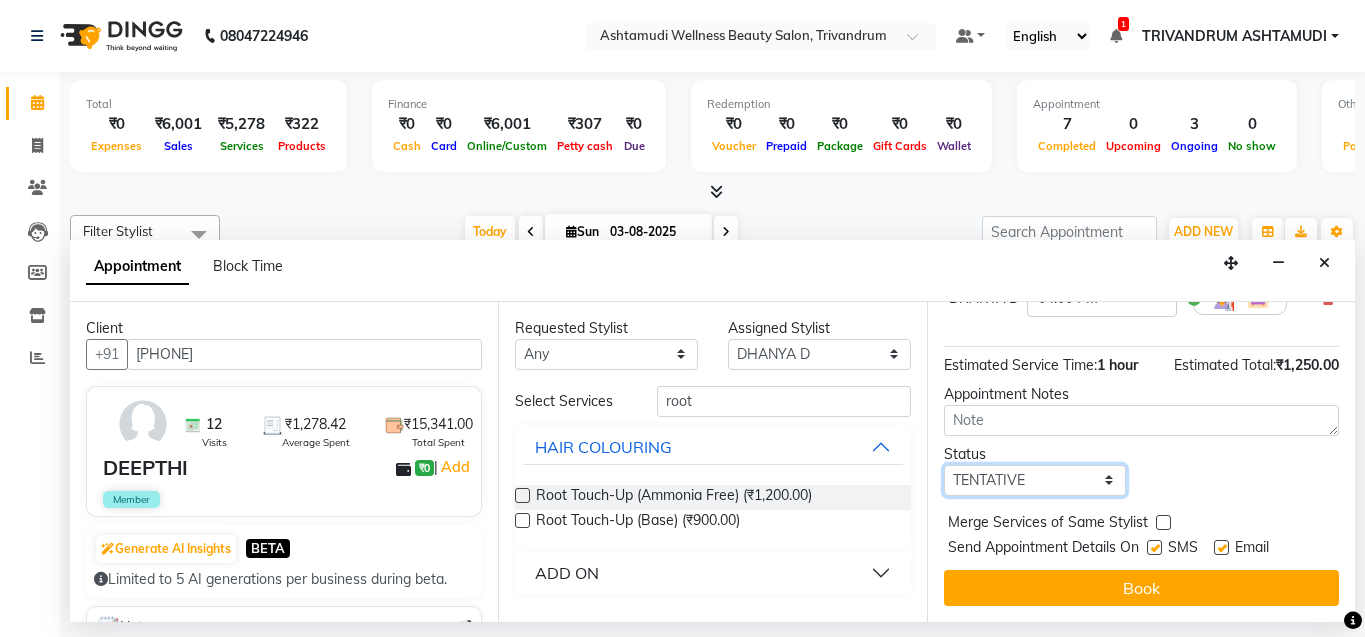 drag, startPoint x: 1054, startPoint y: 459, endPoint x: 1027, endPoint y: 477, distance: 32.449963 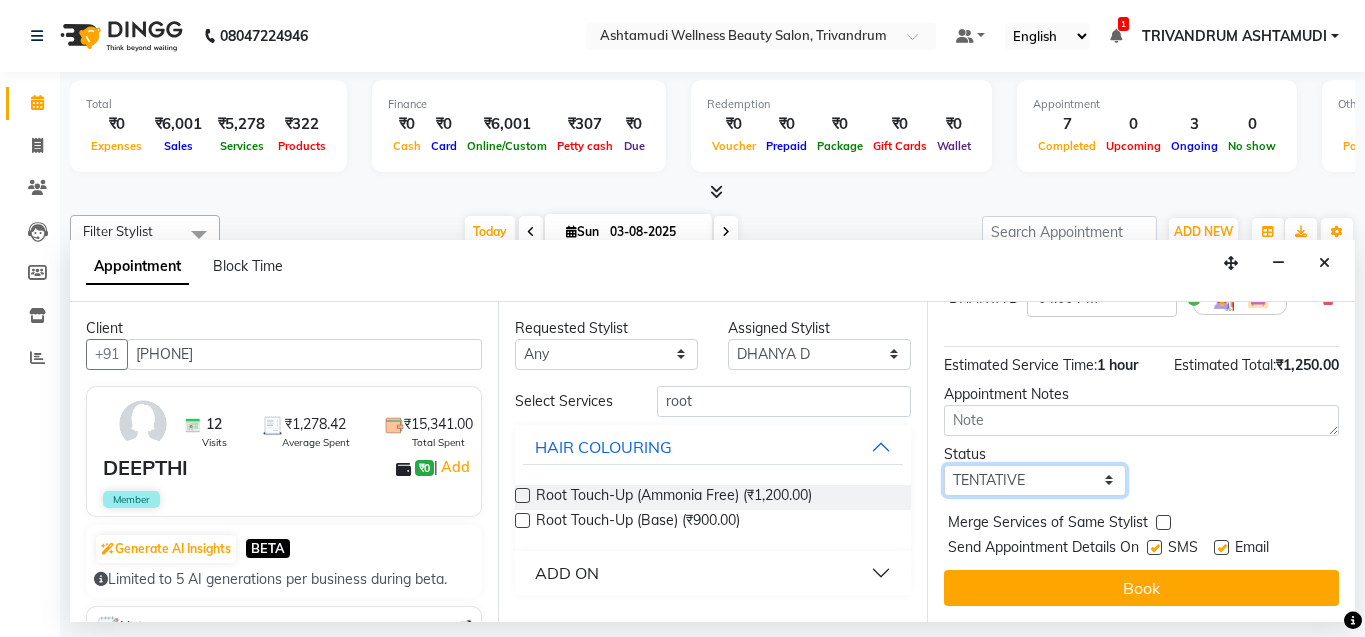 select on "check-in" 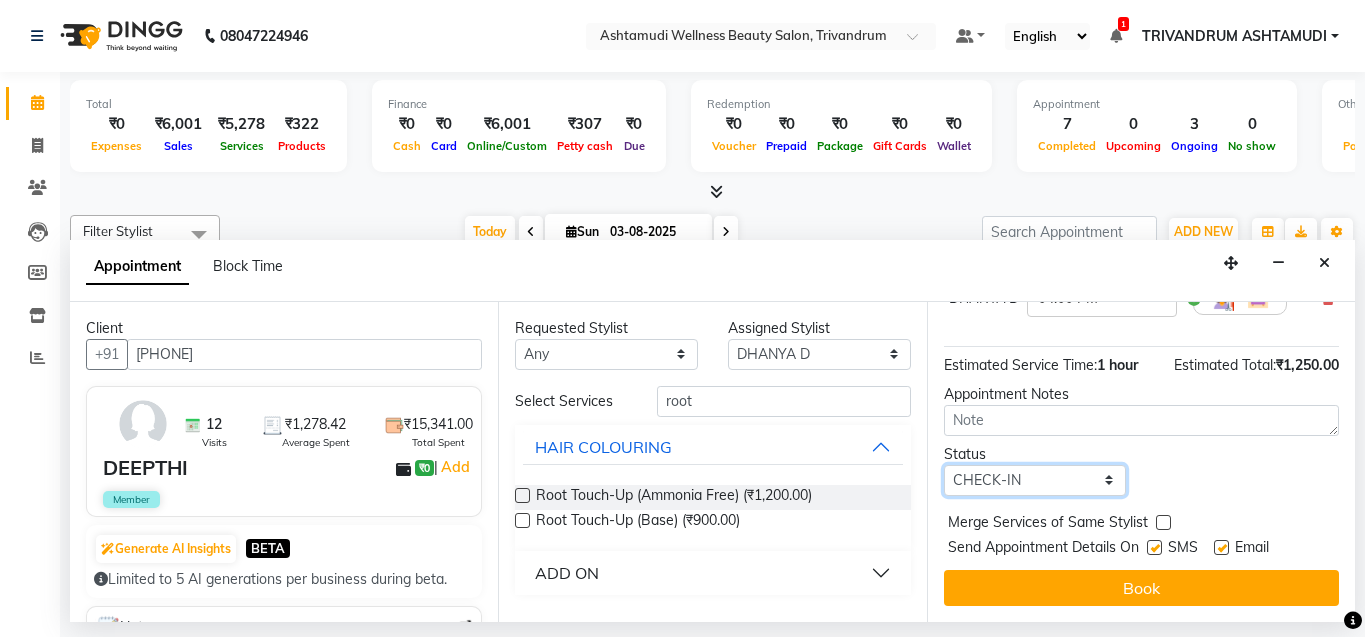 click on "Select TENTATIVE CONFIRM CHECK-IN UPCOMING" at bounding box center (1035, 480) 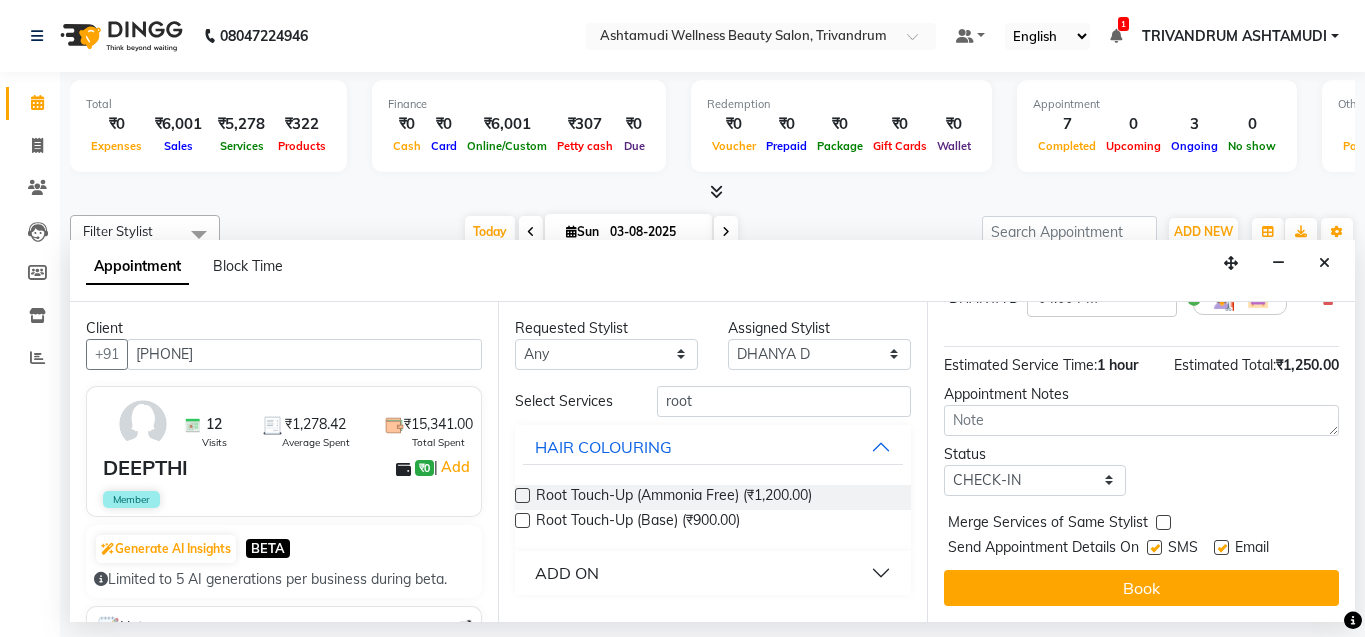 click on "Book" at bounding box center [1141, 588] 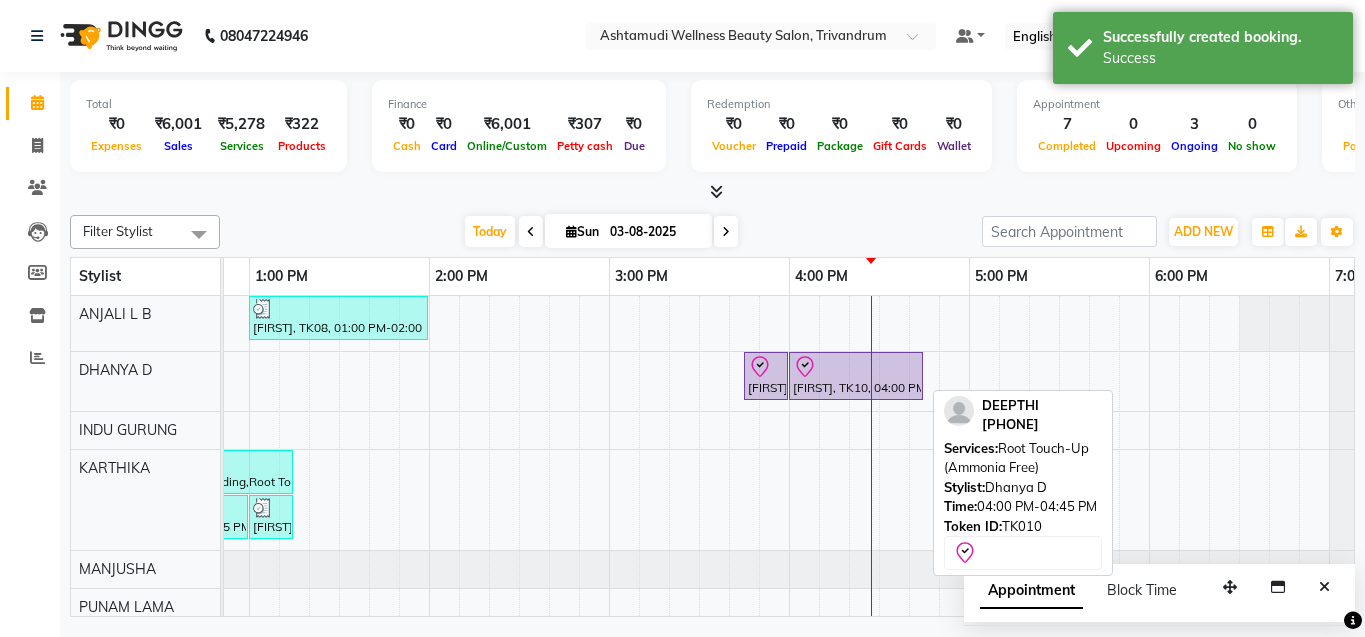 click on "[FIRST], TK10, 04:00 PM-04:45 PM, Root Touch-Up (Ammonia Free)" at bounding box center (856, 376) 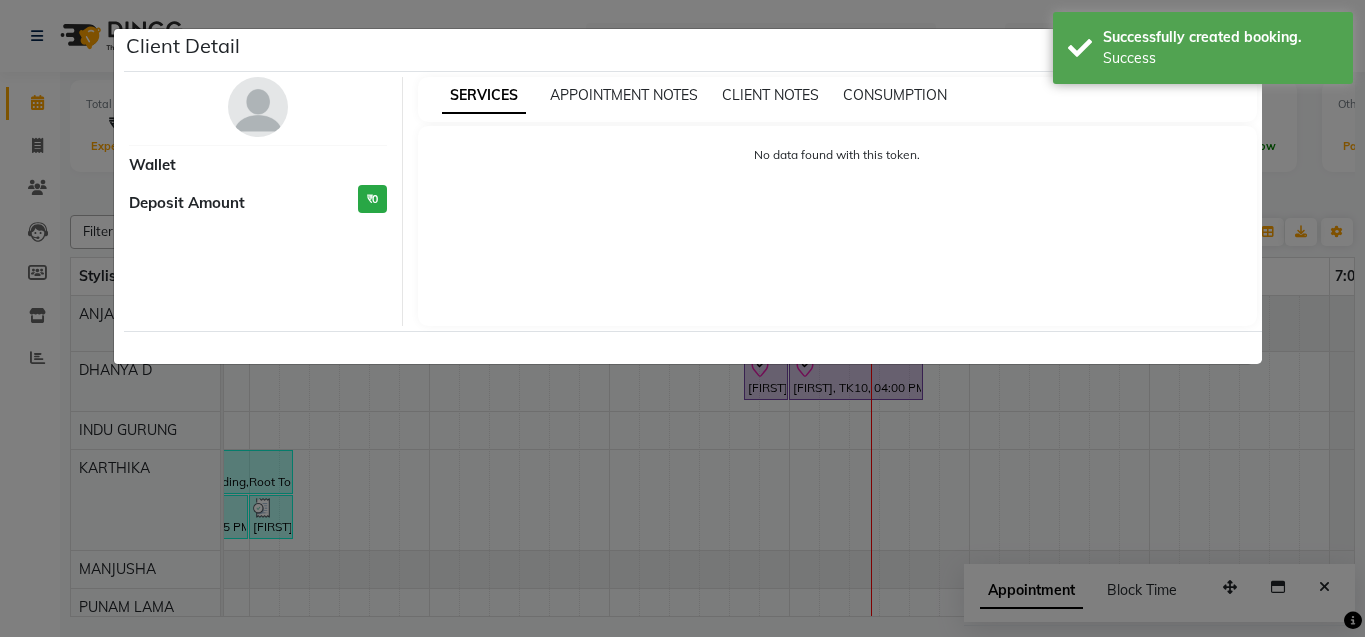select on "8" 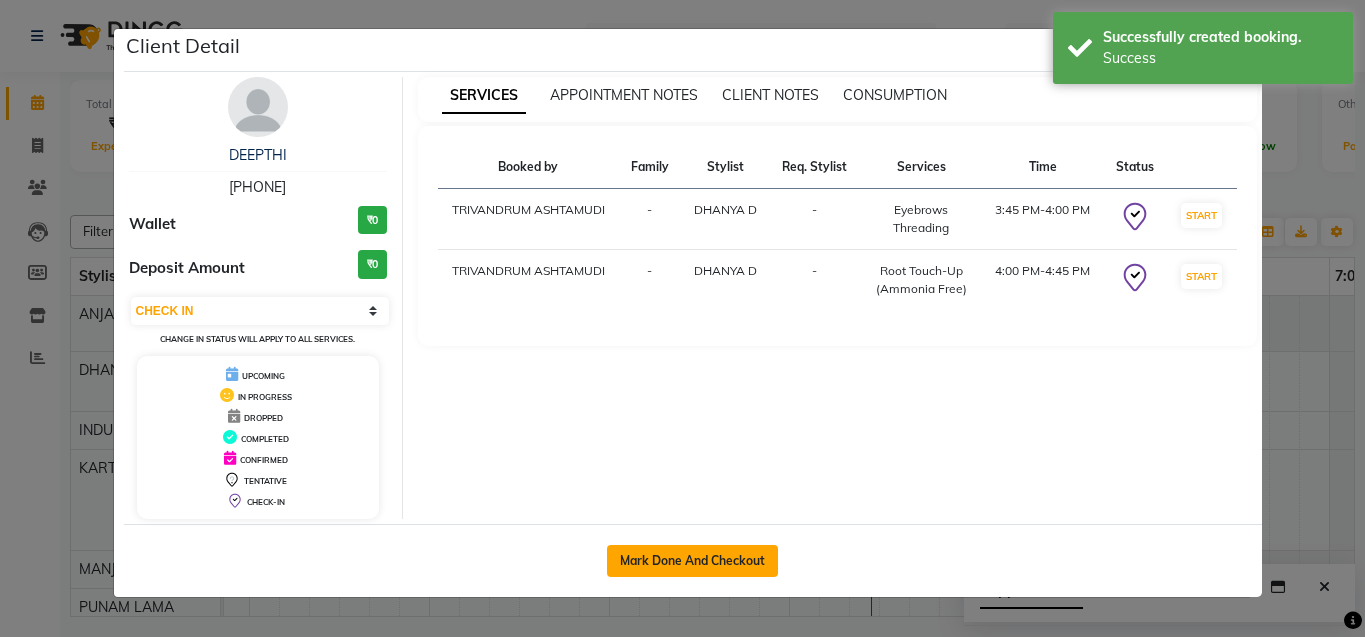 click on "Mark Done And Checkout" 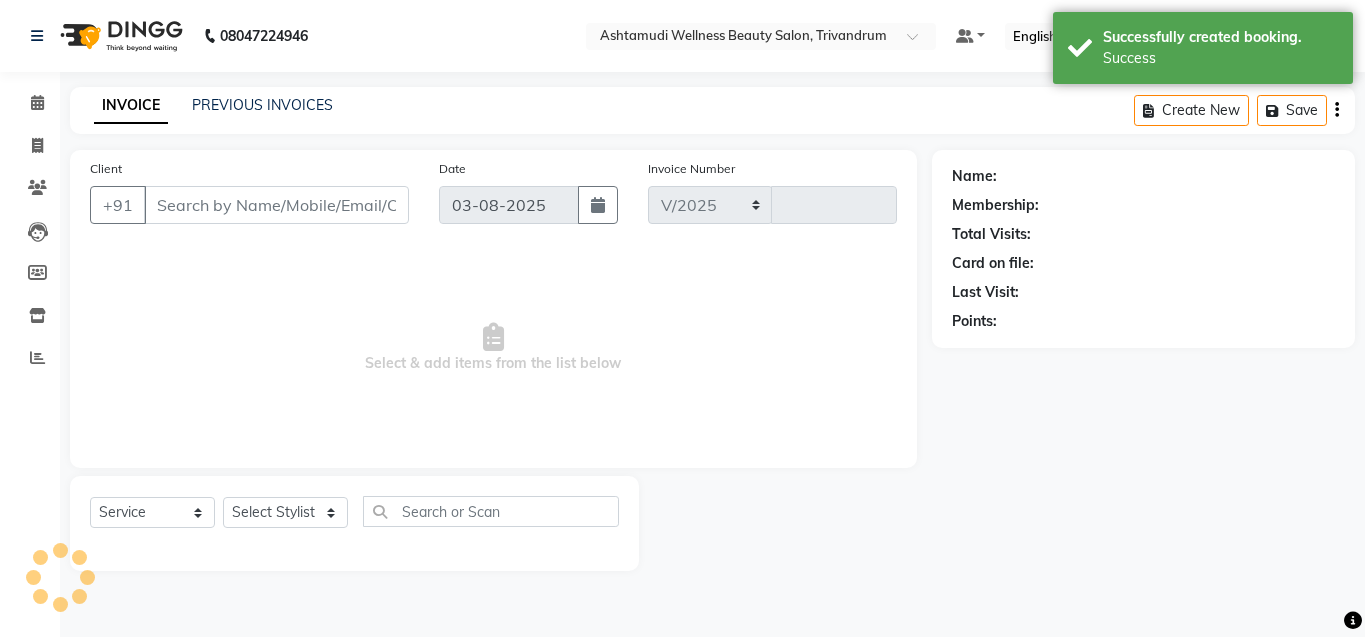 select on "4636" 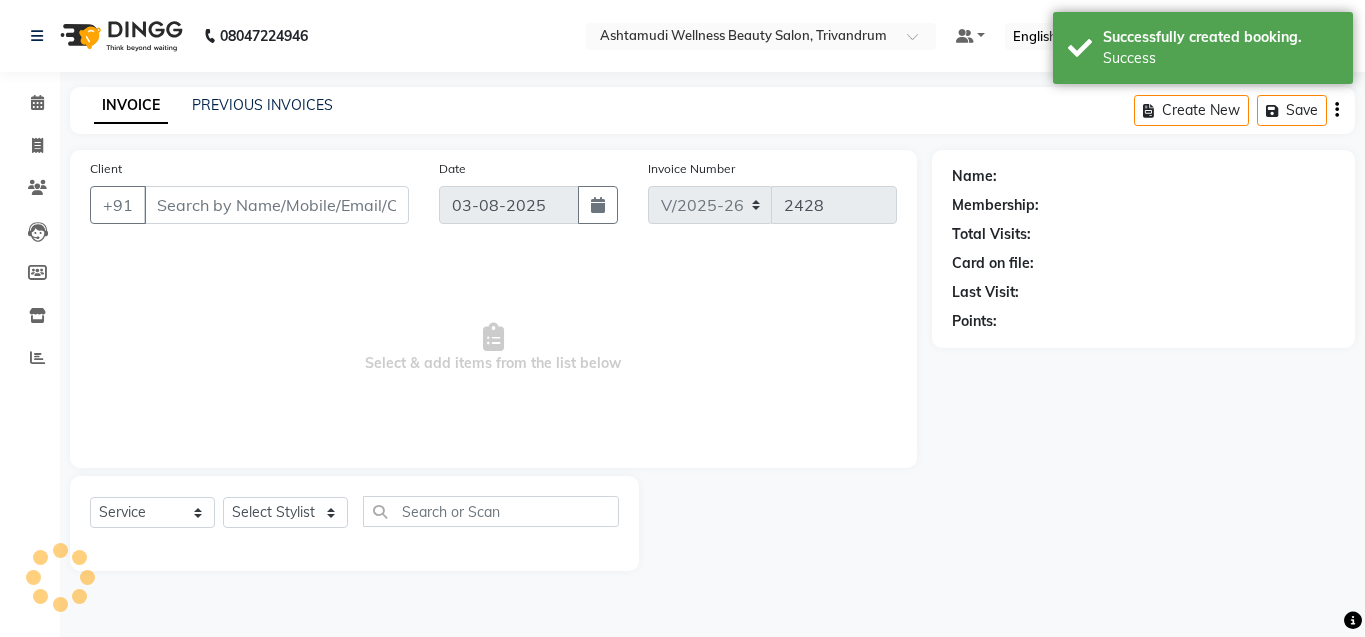 type on "[PHONE]" 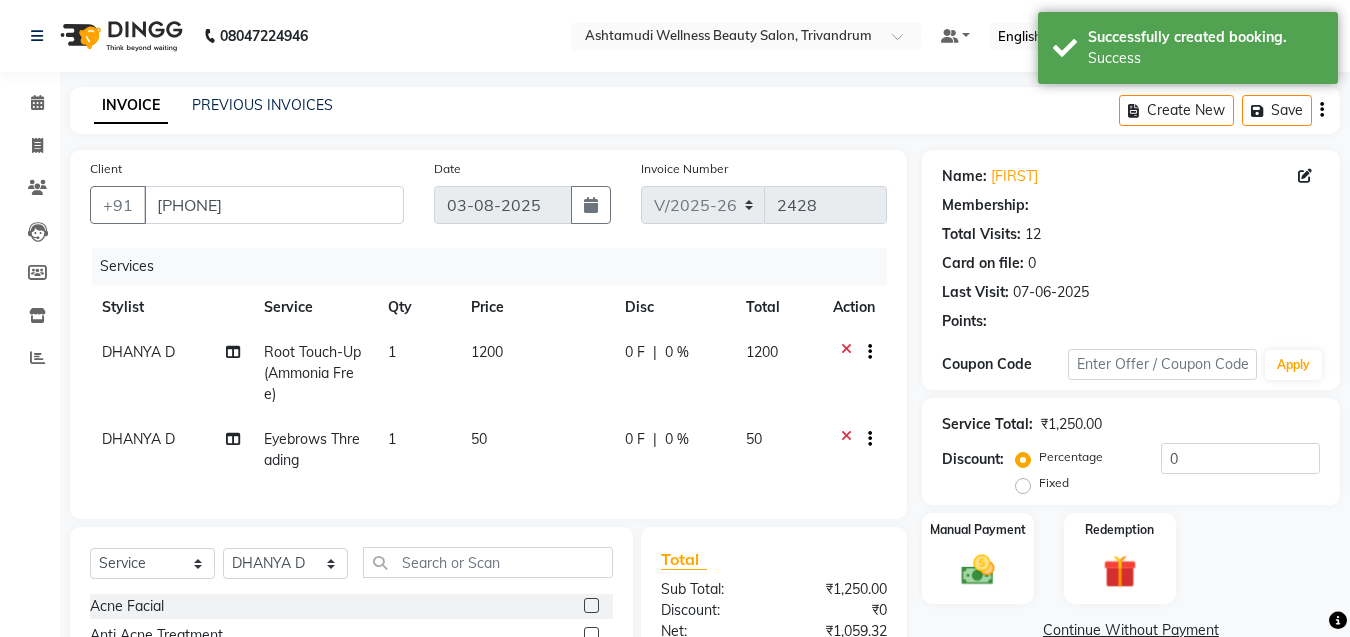 select on "2: Object" 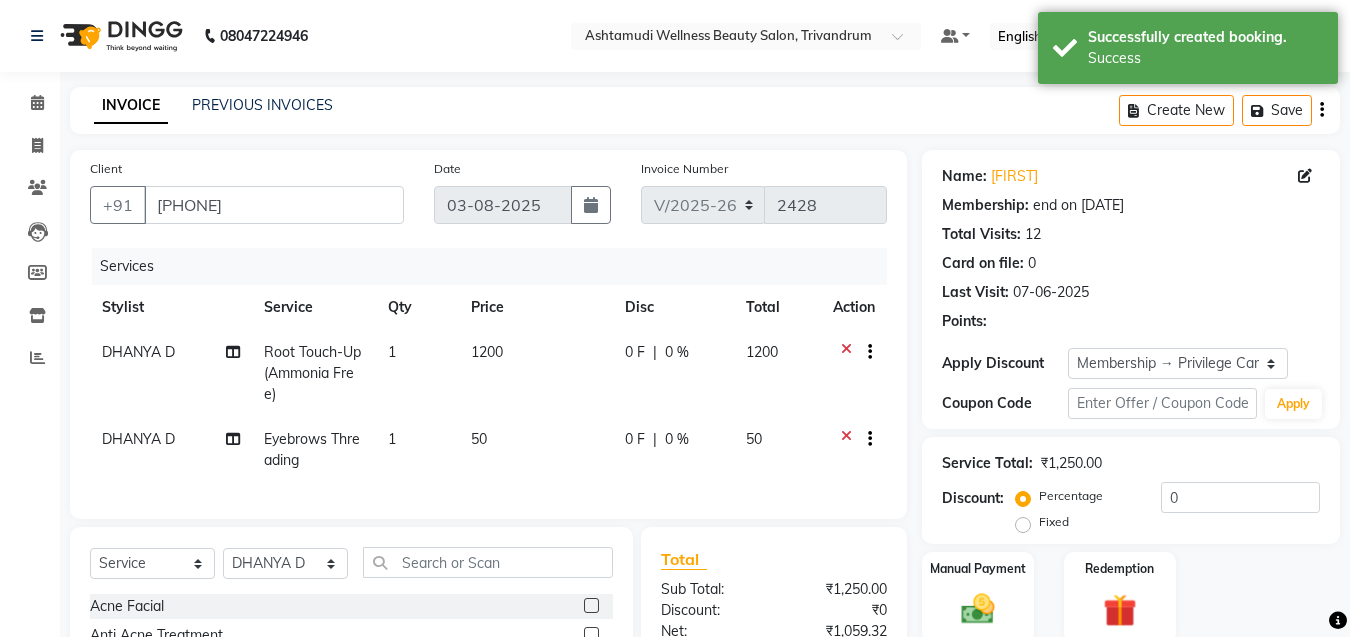 type on "15" 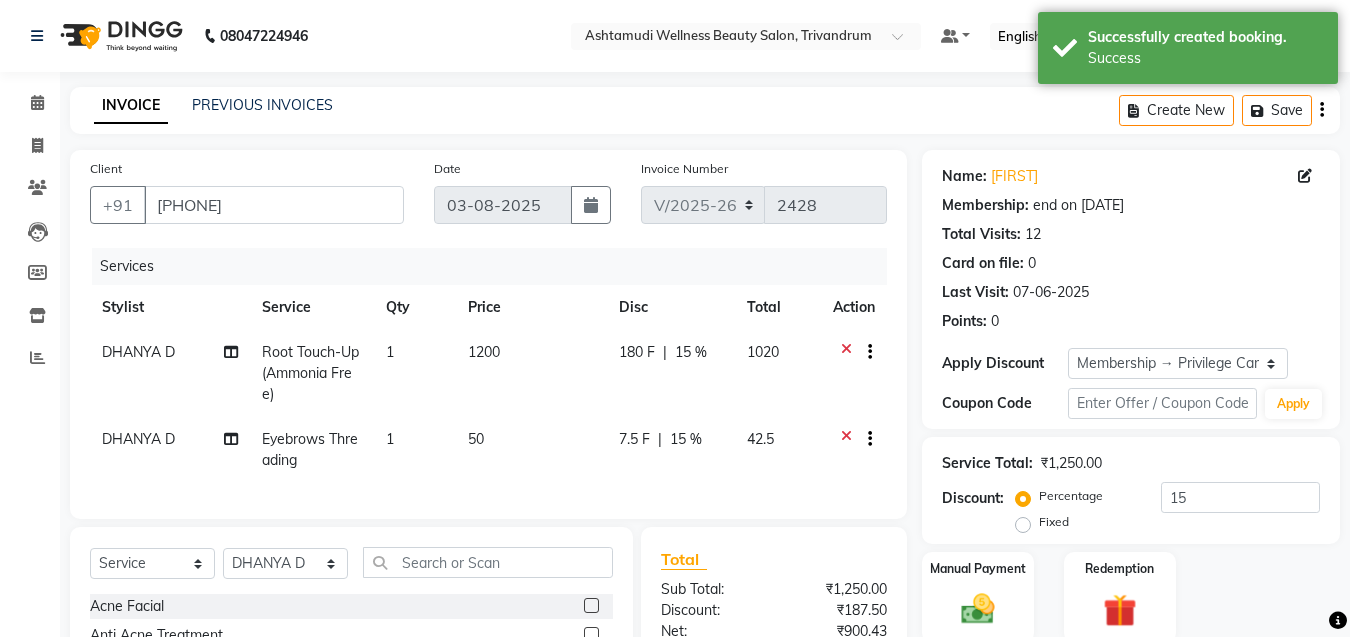 scroll, scrollTop: 250, scrollLeft: 0, axis: vertical 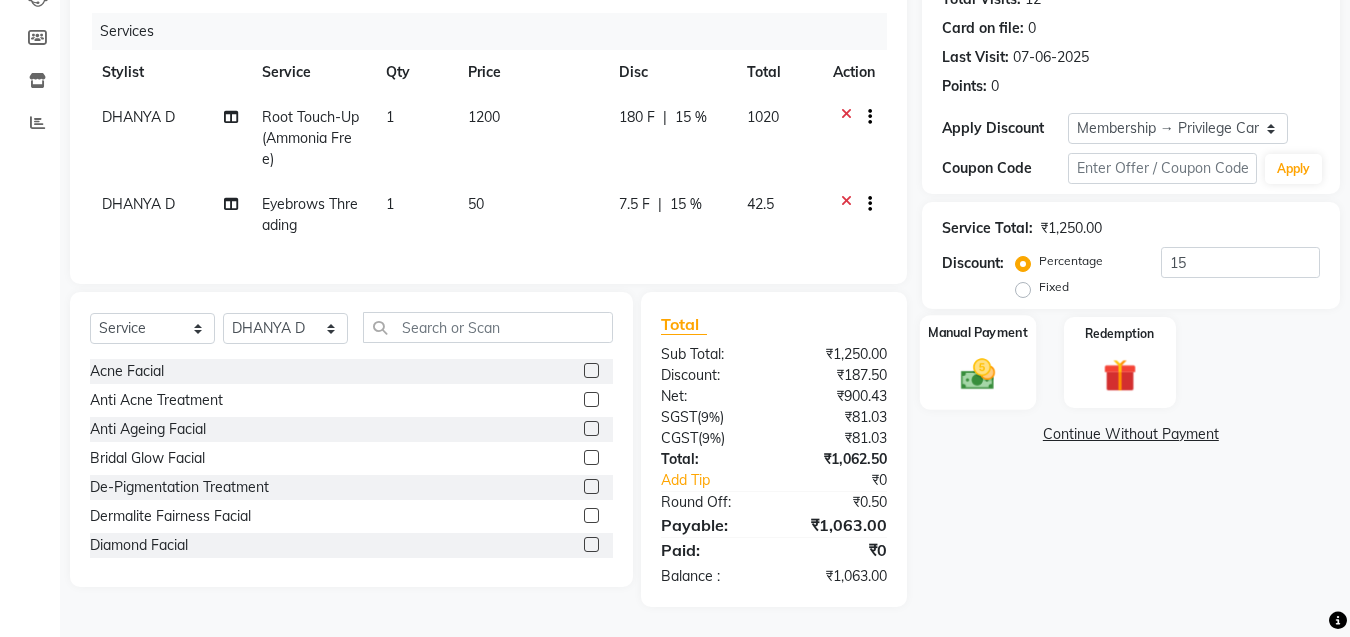 click 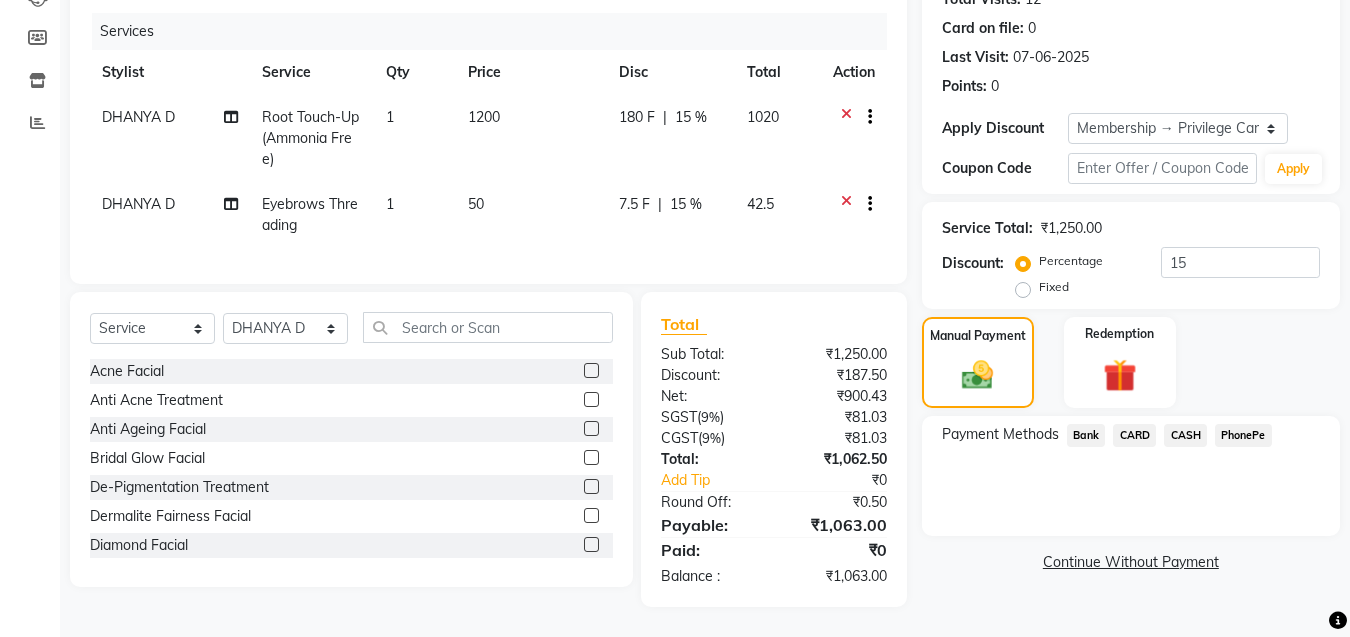 click on "CARD" 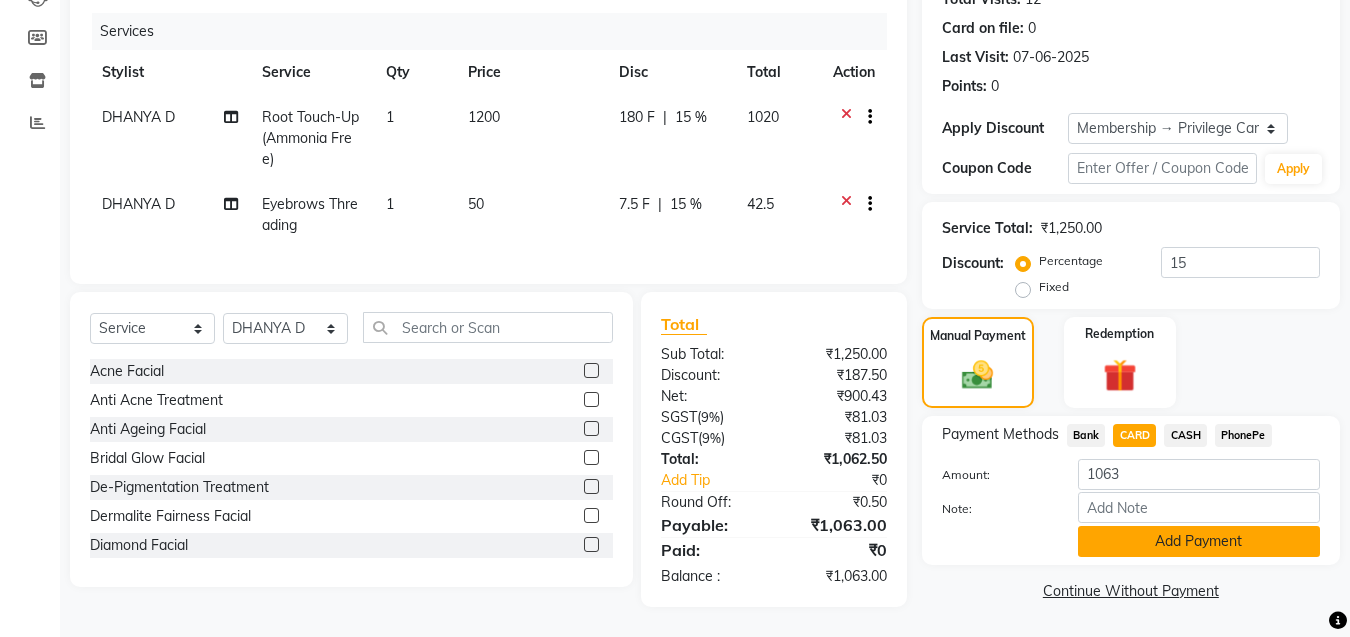 click on "Add Payment" 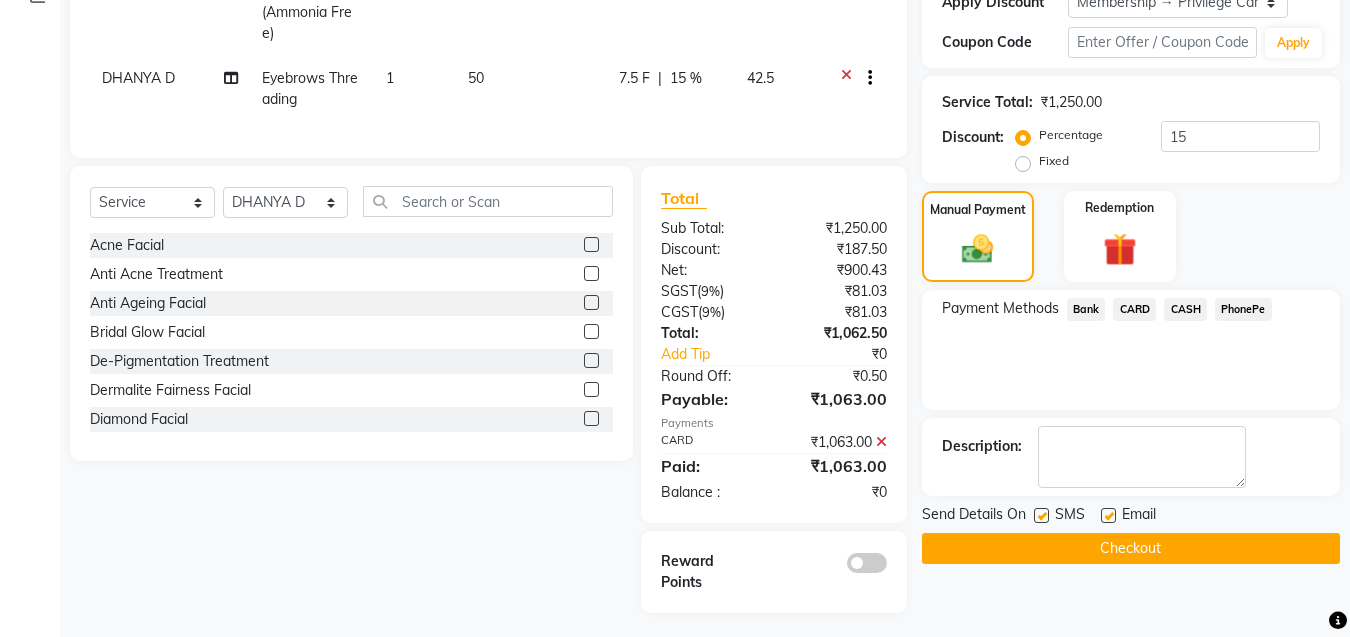 scroll, scrollTop: 362, scrollLeft: 0, axis: vertical 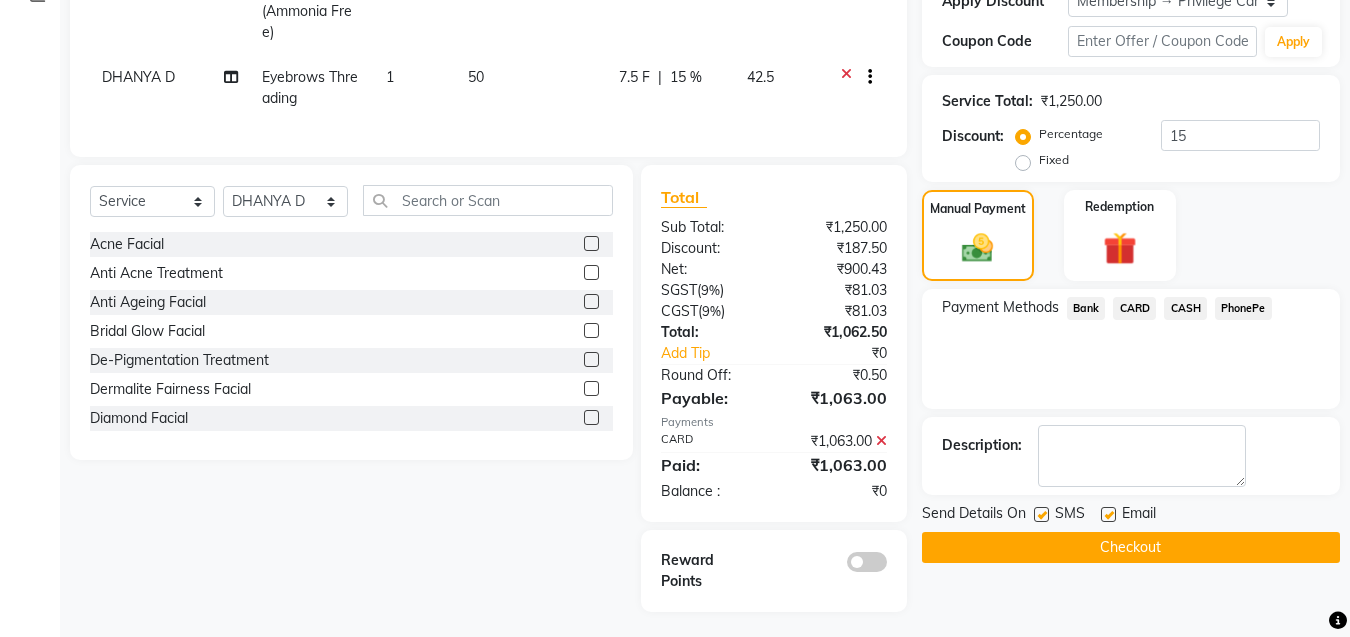 click on "Checkout" 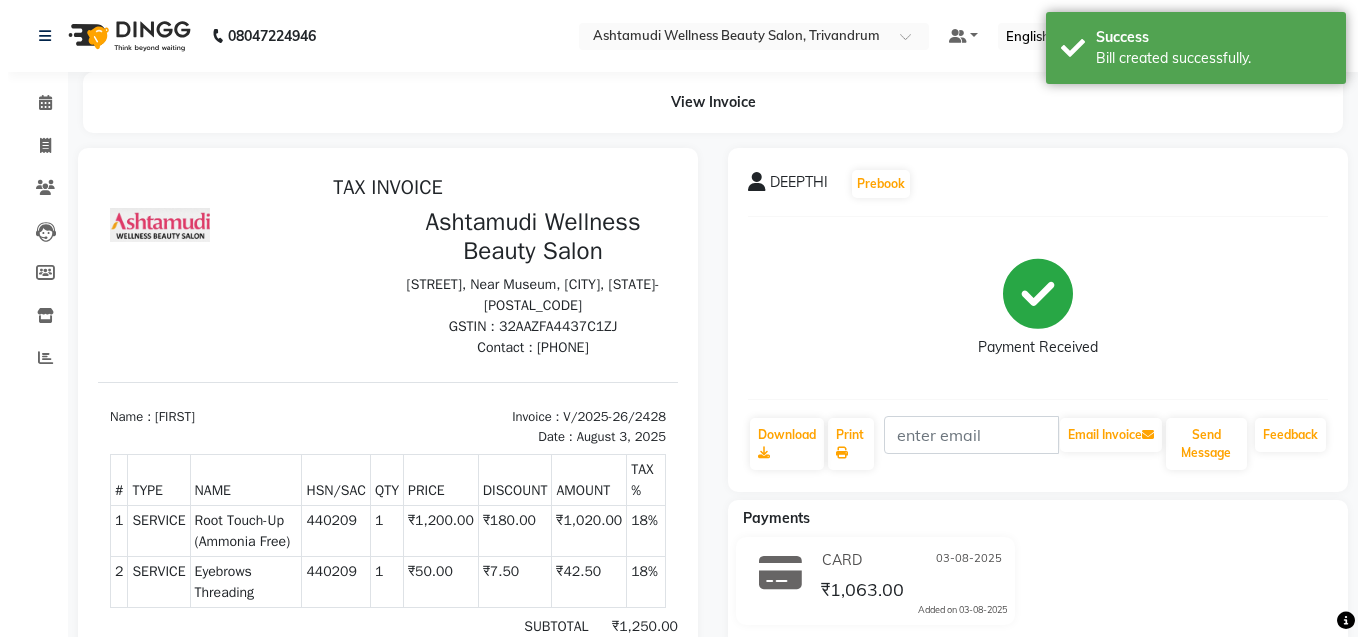 scroll, scrollTop: 0, scrollLeft: 0, axis: both 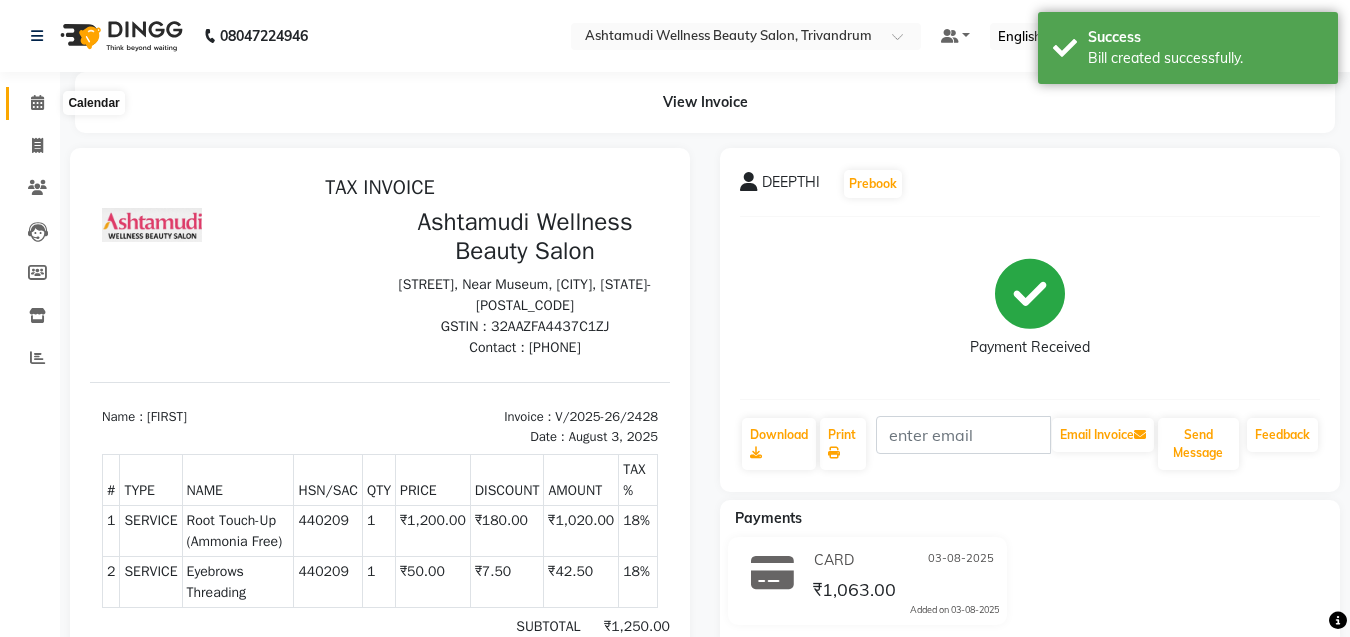 click 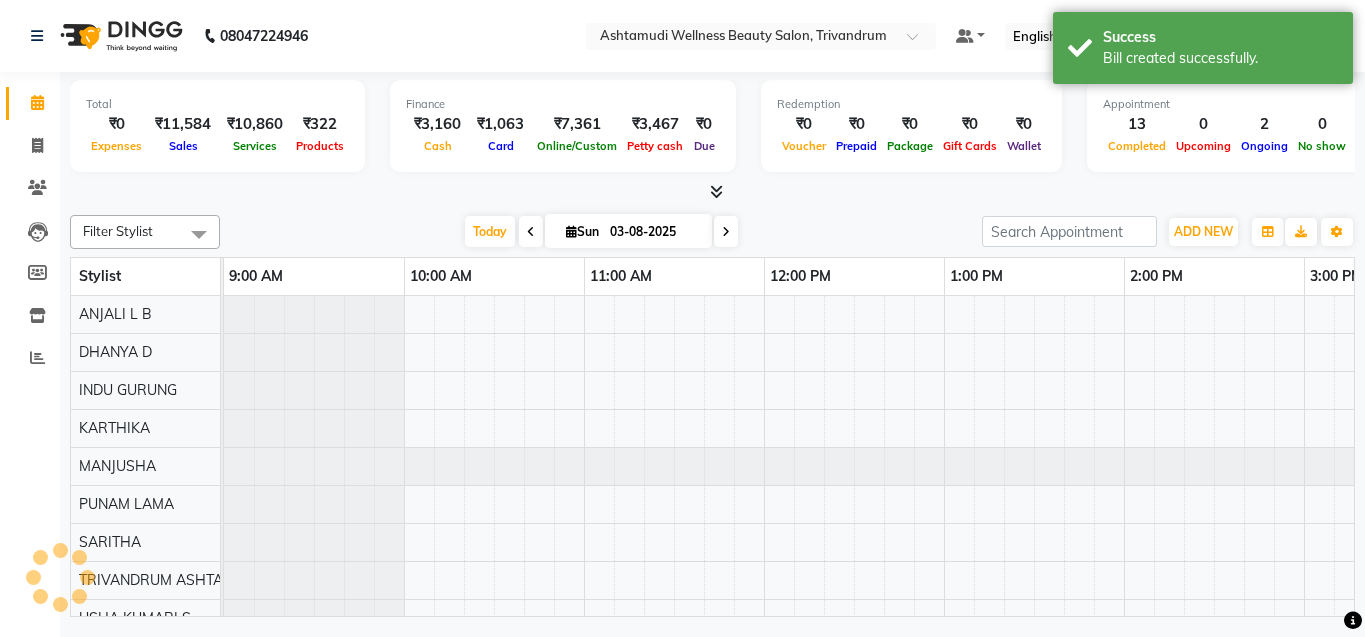 scroll, scrollTop: 0, scrollLeft: 1261, axis: horizontal 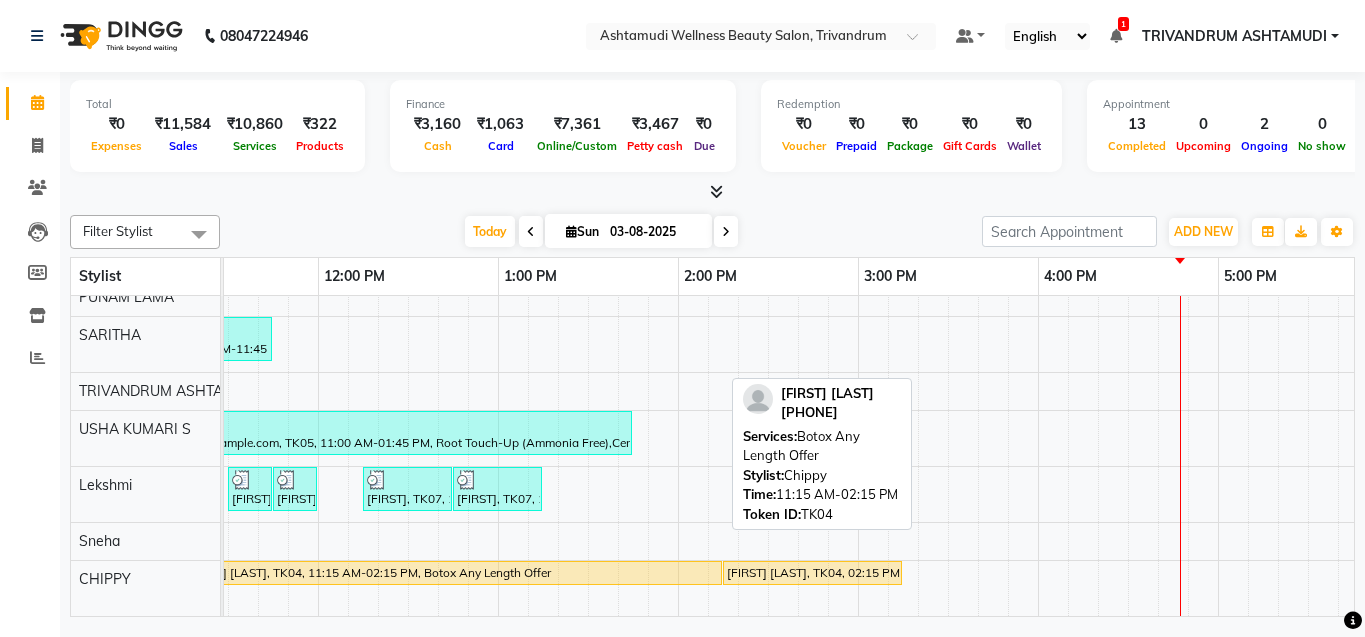 click on "[FIRST] [LAST], TK04, 11:15 AM-02:15 PM, Botox Any Length Offer" at bounding box center (452, 573) 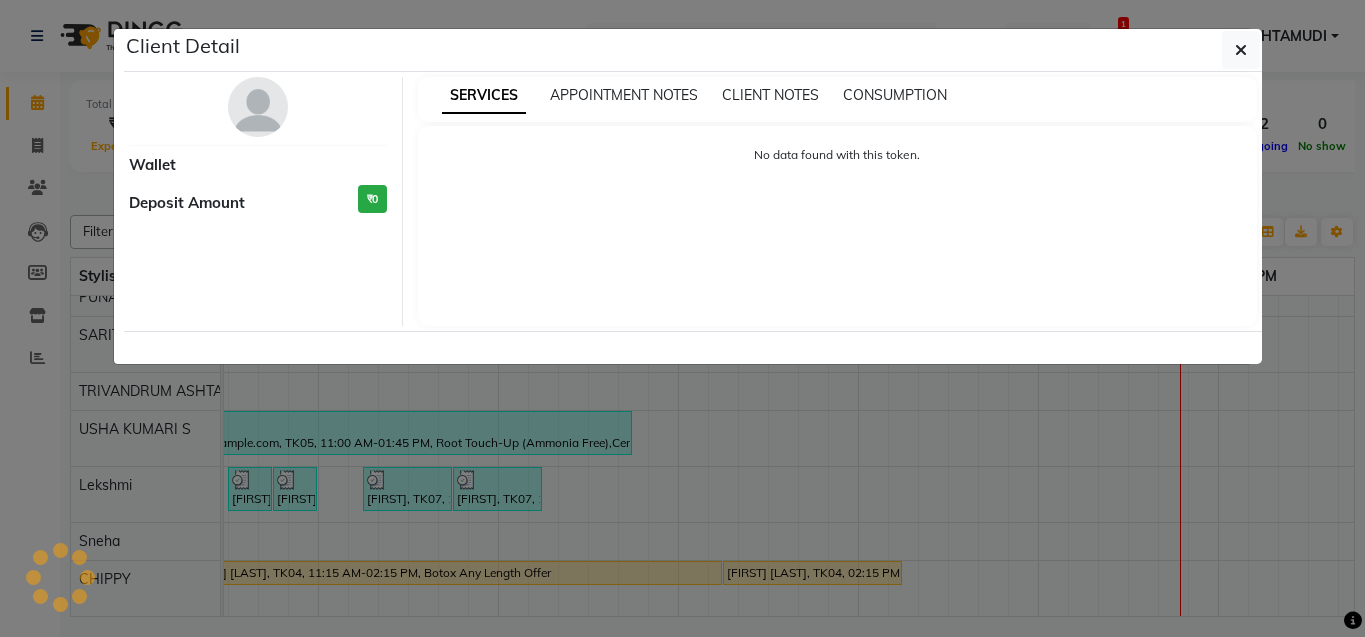 select on "1" 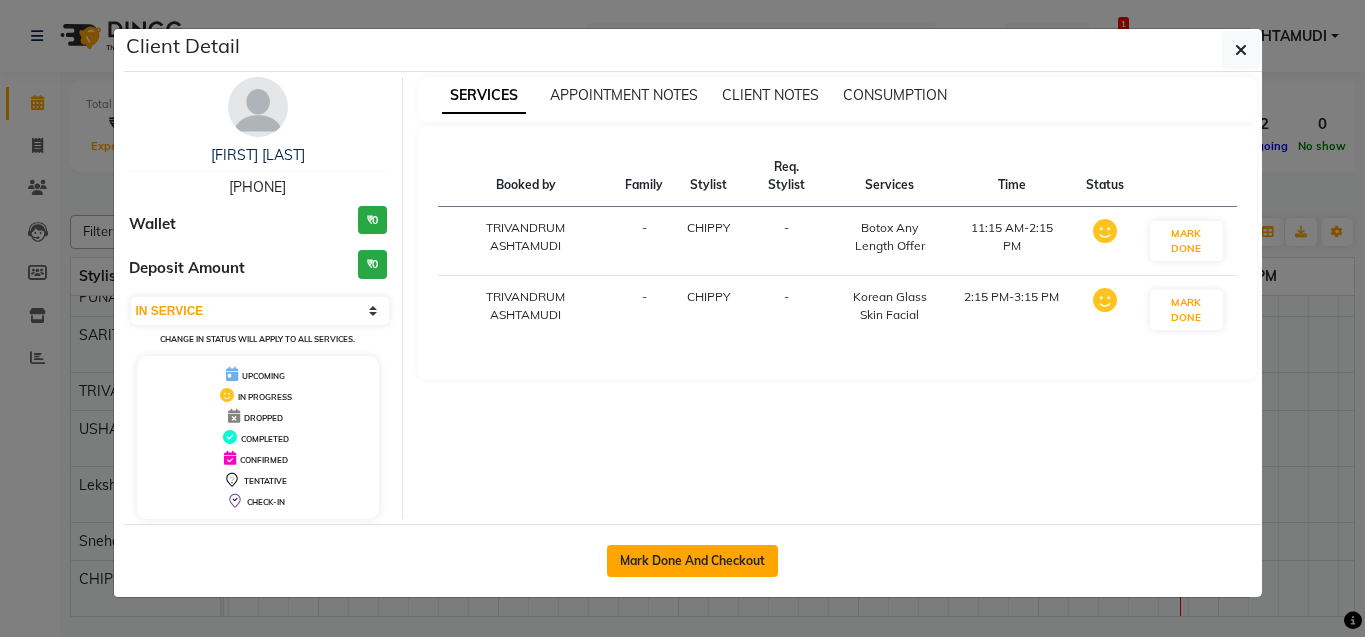 click on "Mark Done And Checkout" 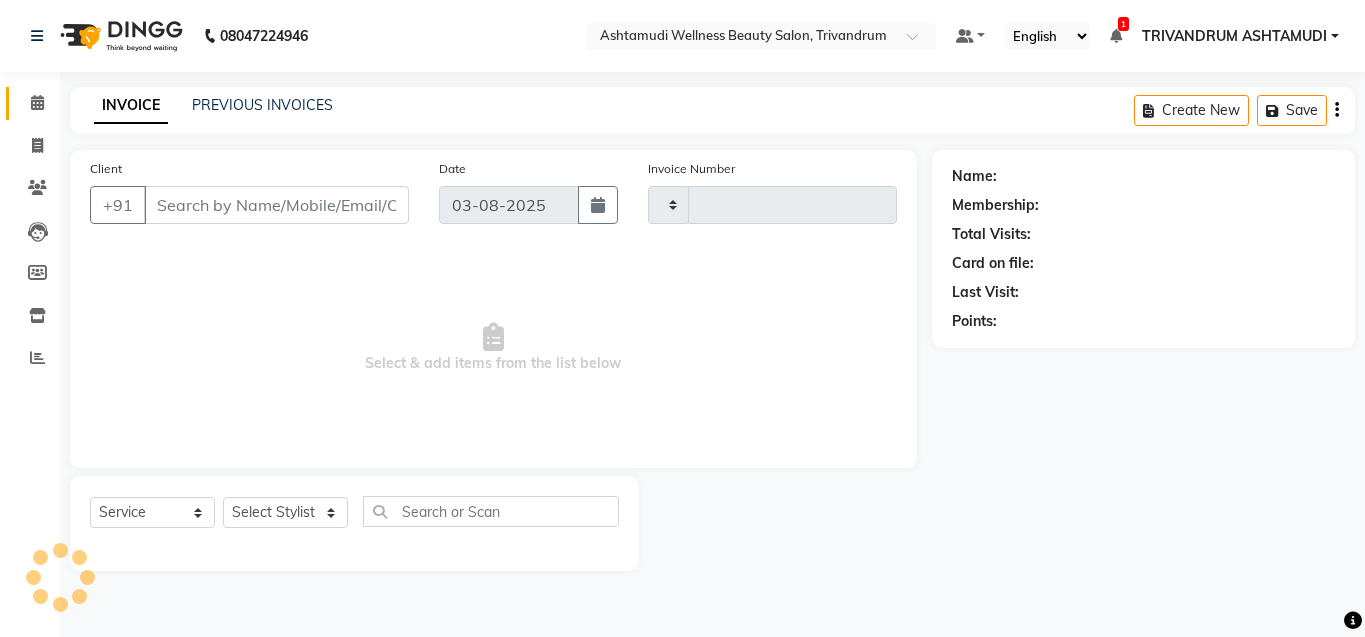 type on "2429" 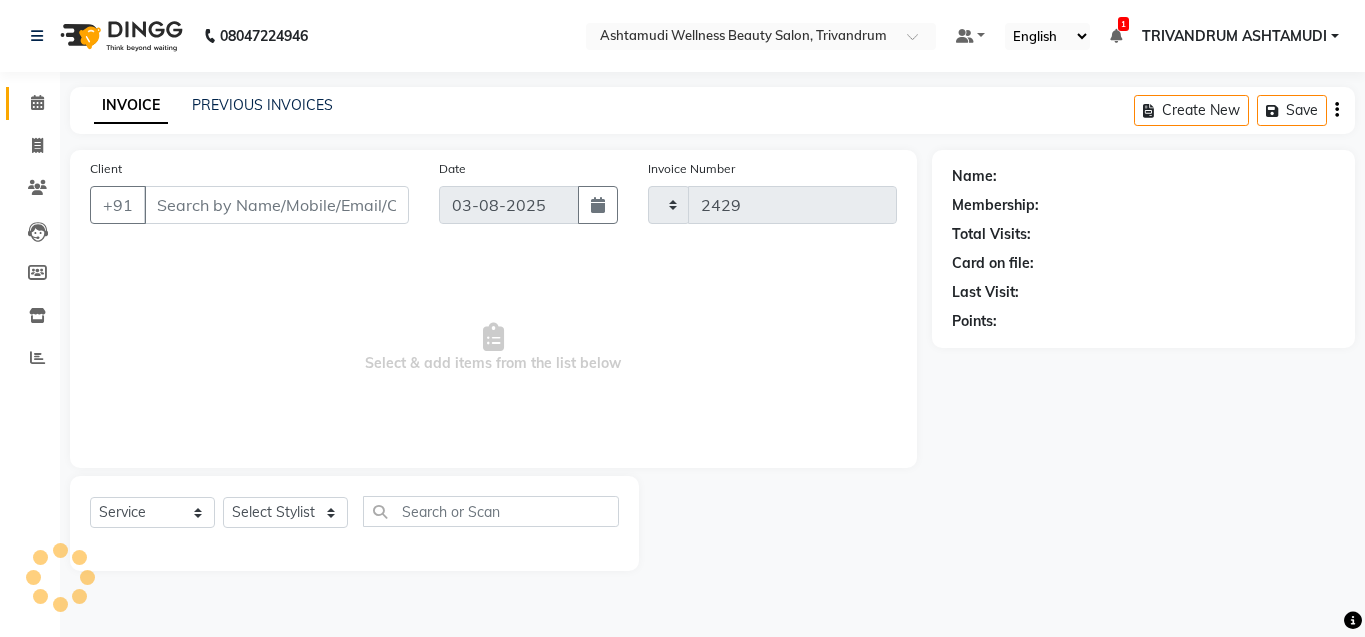 select on "4636" 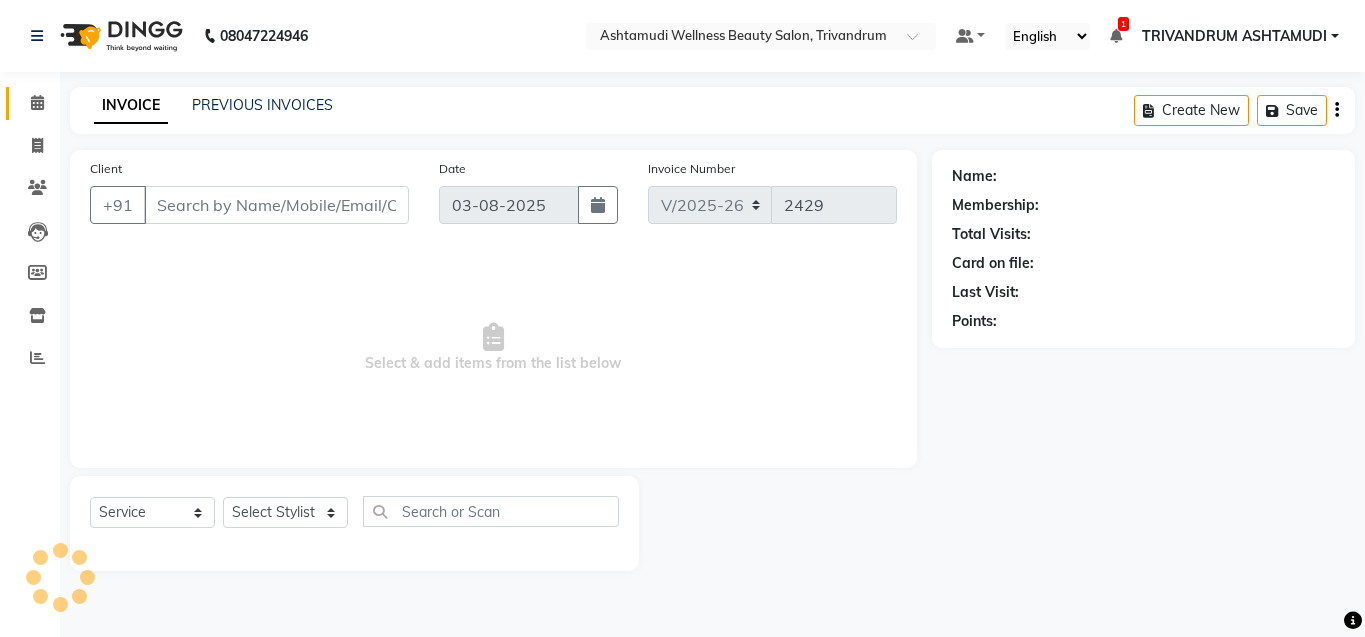 type on "[PHONE]" 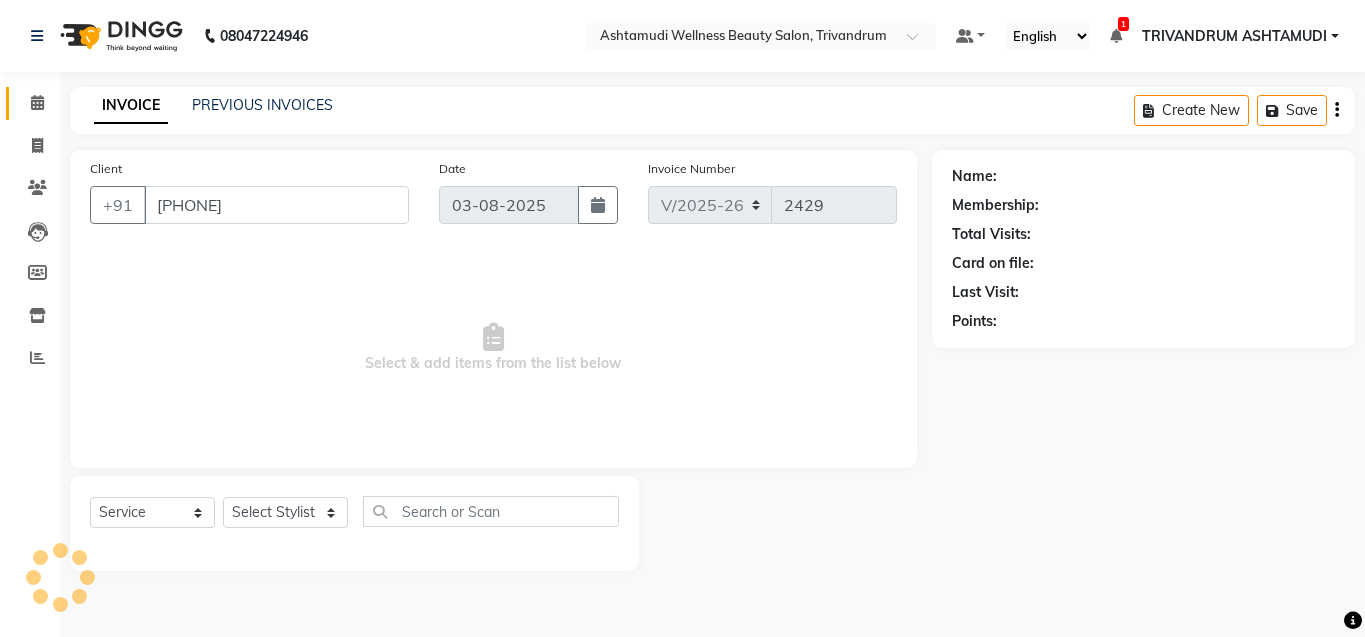 select on "82502" 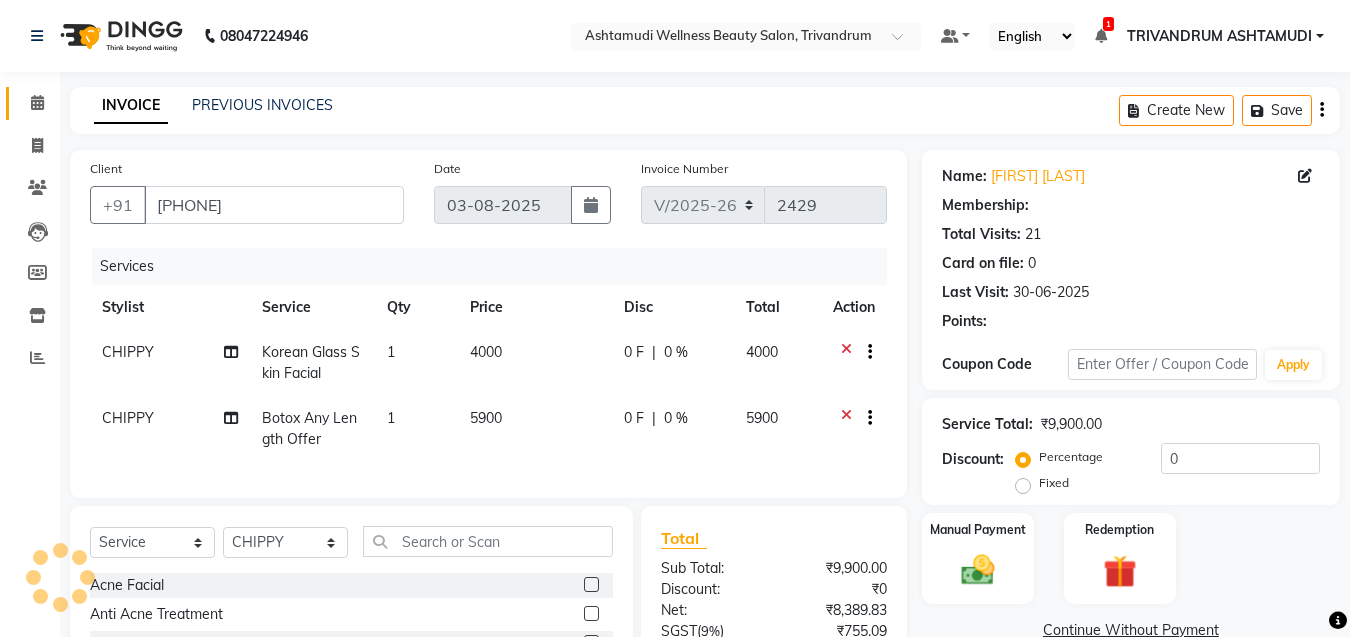 select on "1: Object" 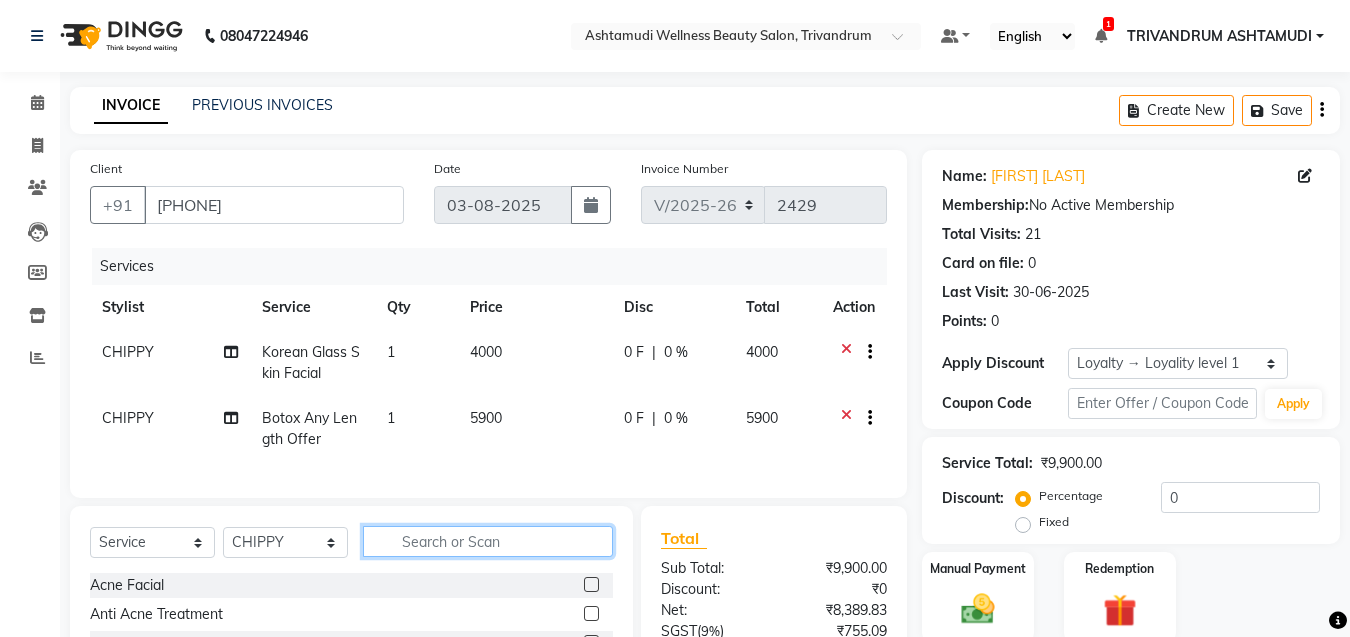 click 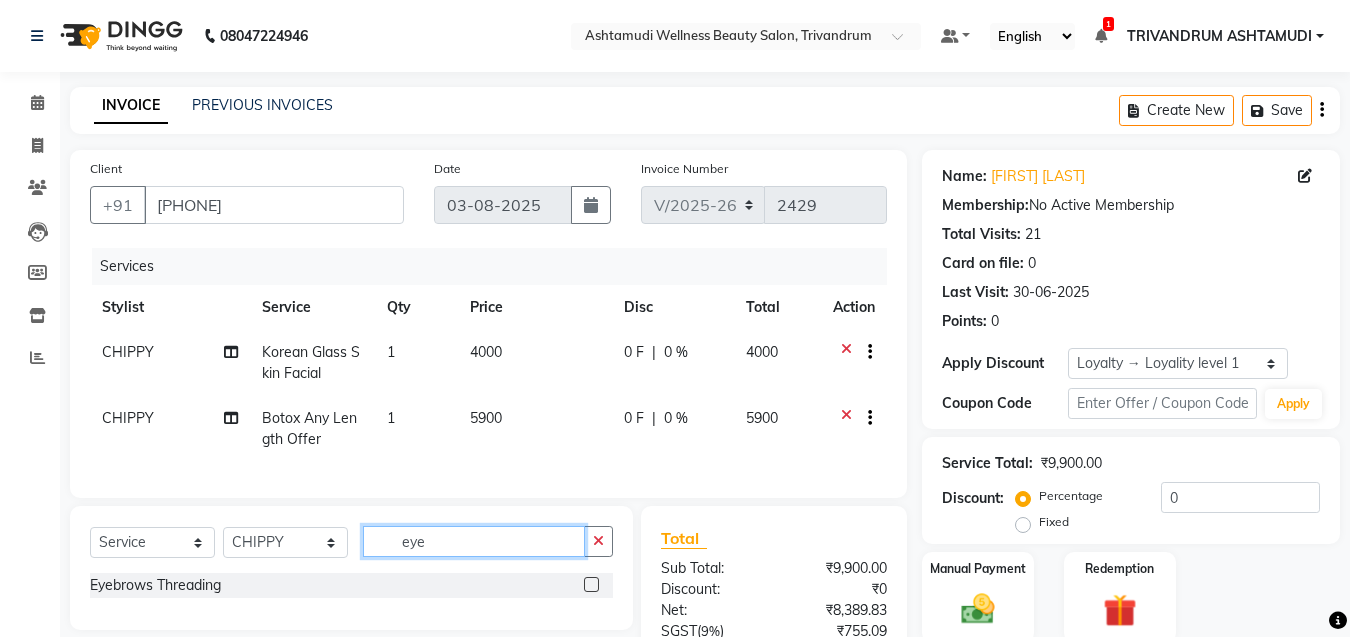 type on "eye" 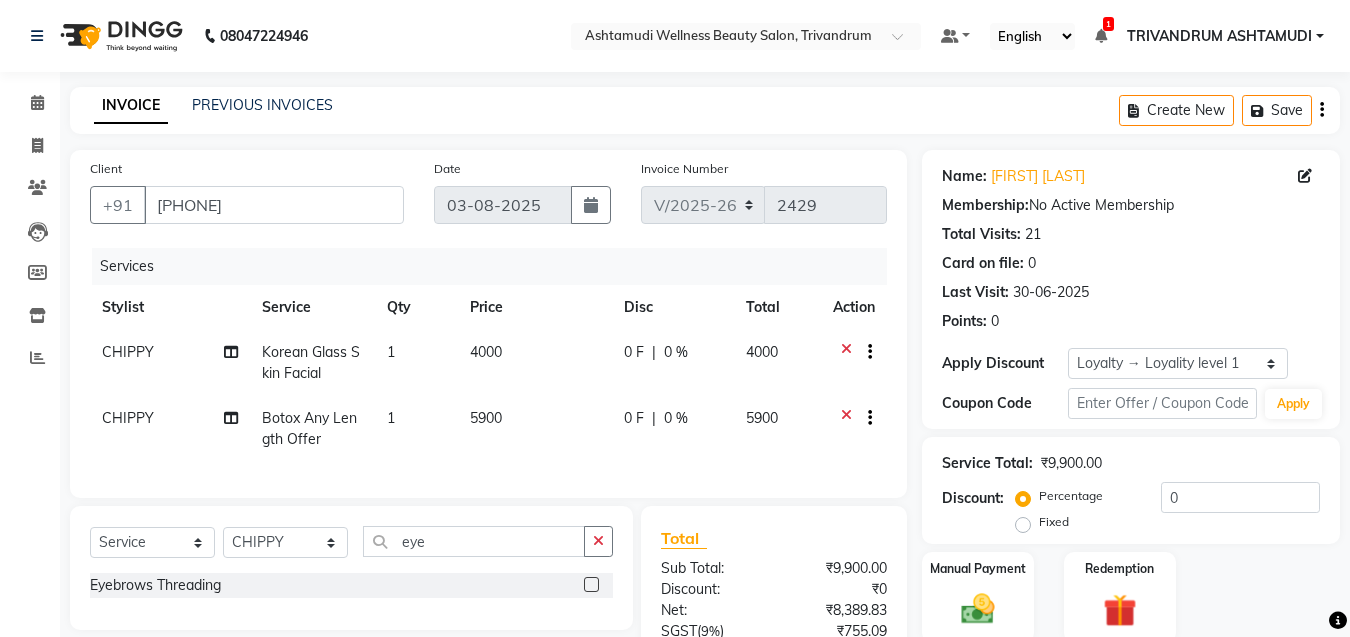 click 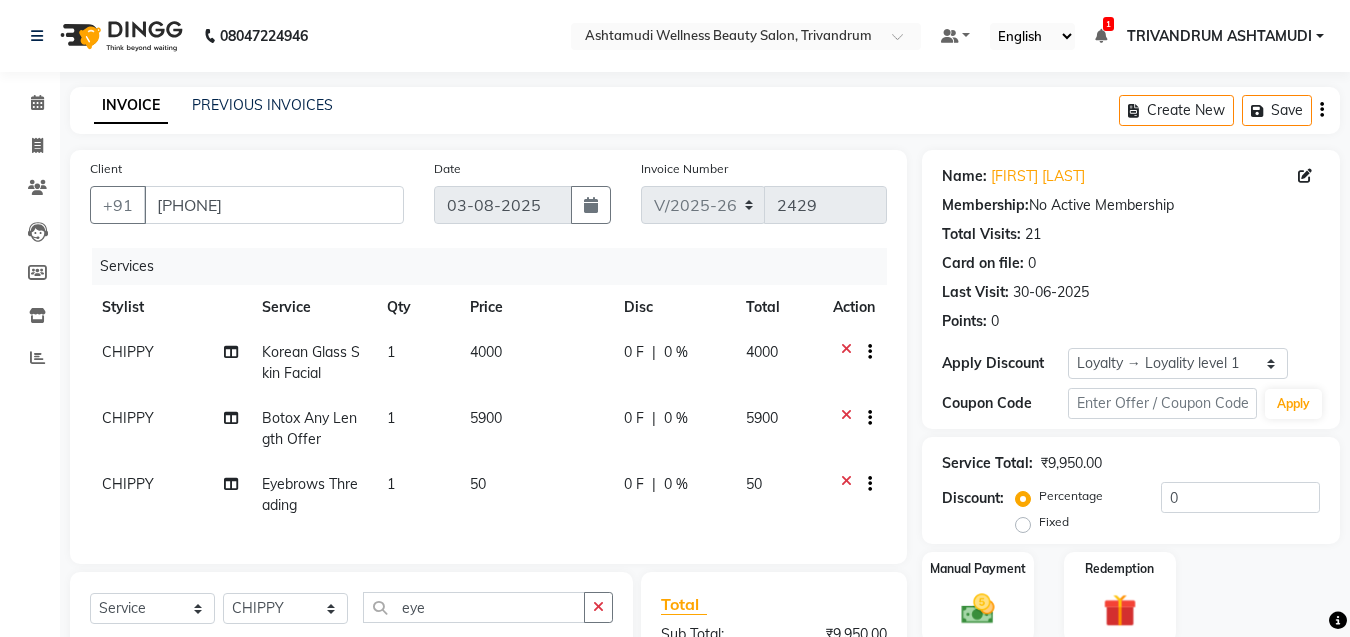 checkbox on "false" 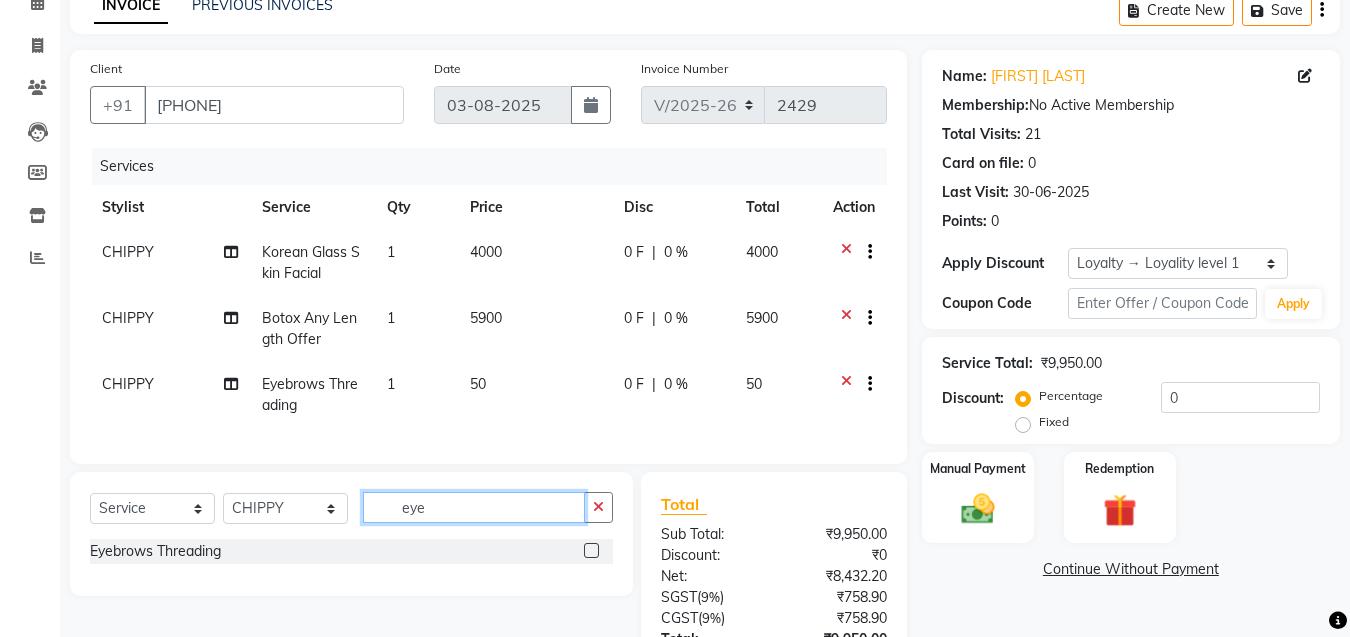 drag, startPoint x: 414, startPoint y: 521, endPoint x: 392, endPoint y: 521, distance: 22 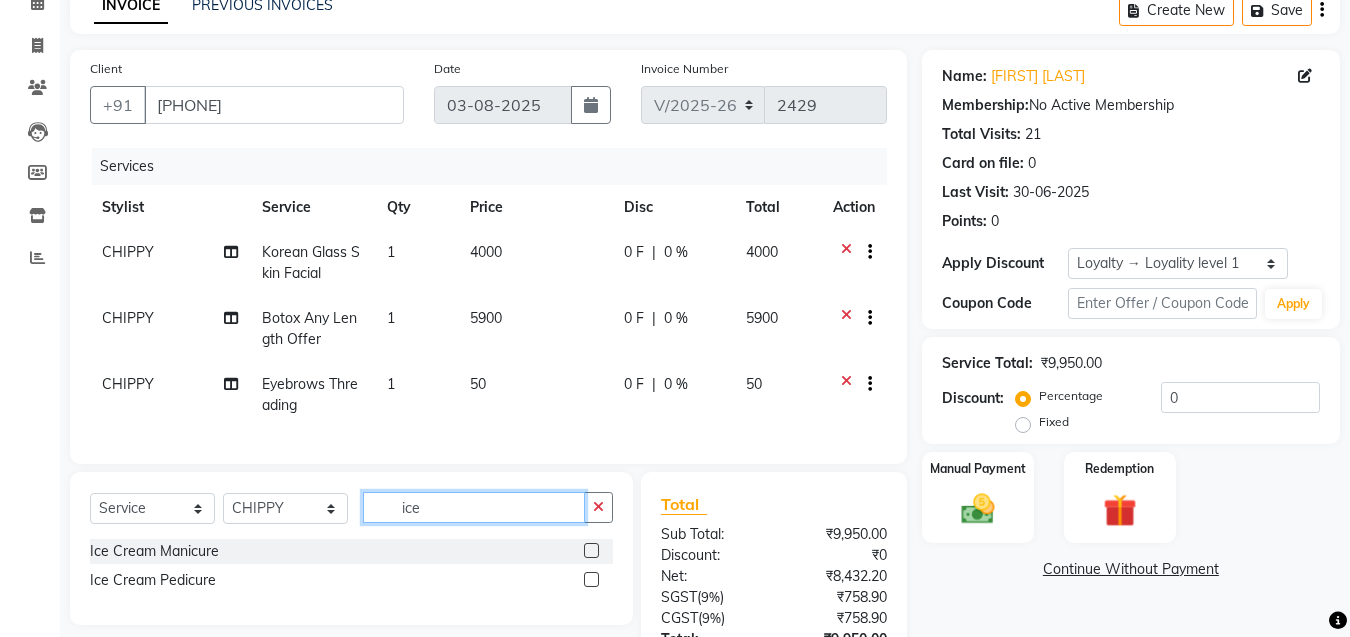 type on "ice" 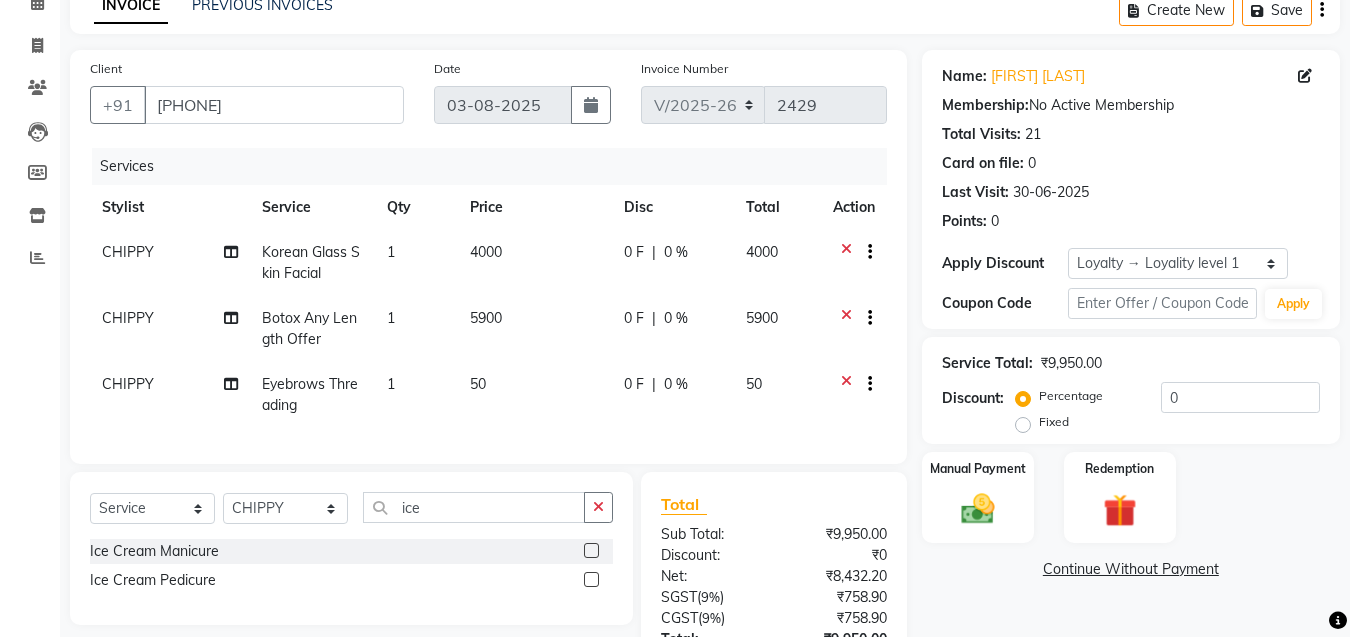 click 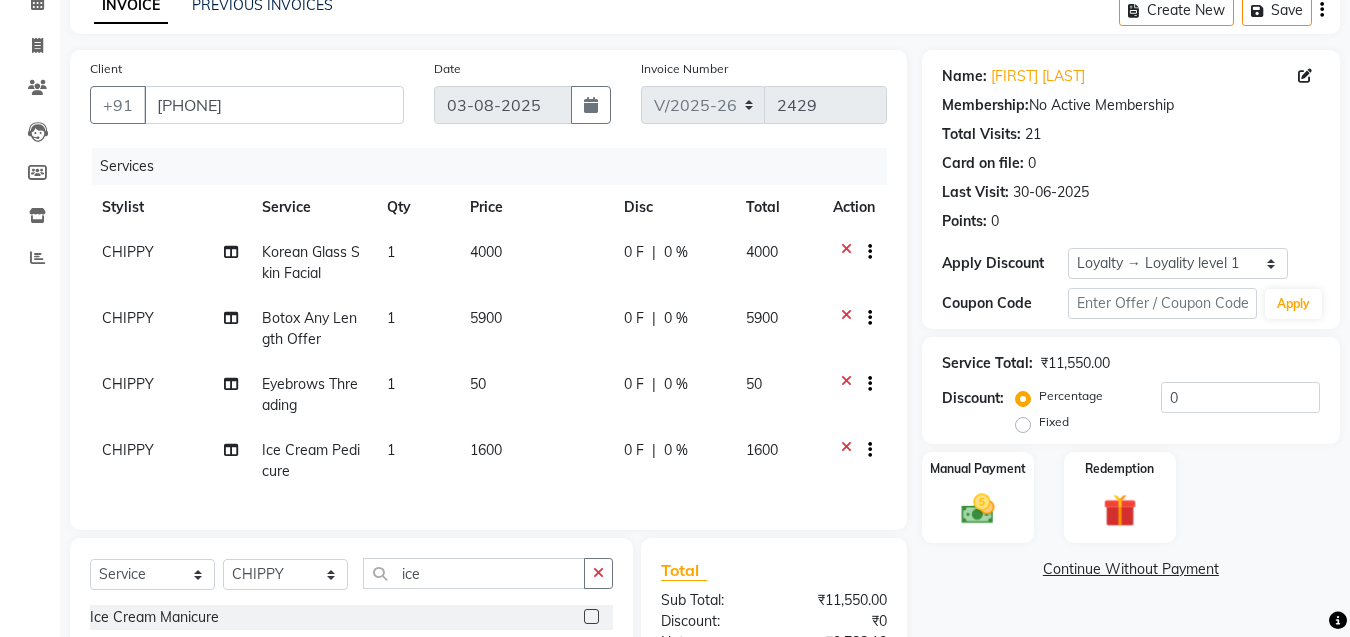 checkbox on "false" 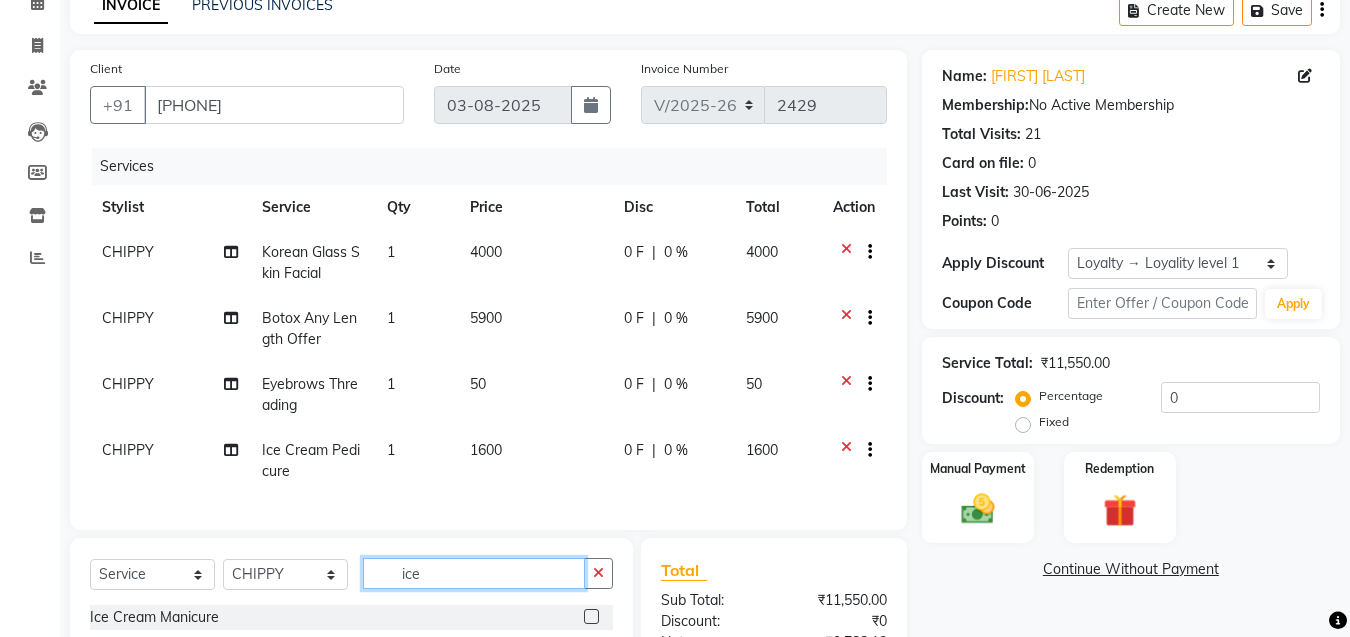 drag, startPoint x: 437, startPoint y: 588, endPoint x: 384, endPoint y: 588, distance: 53 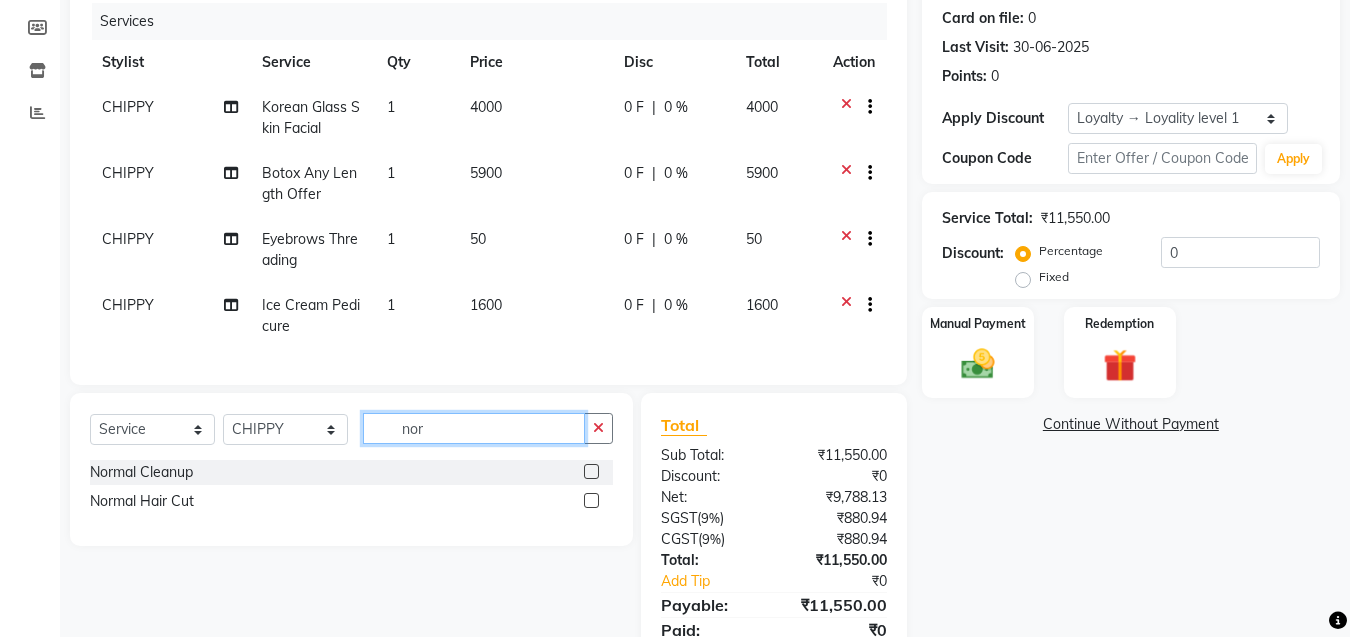 scroll, scrollTop: 300, scrollLeft: 0, axis: vertical 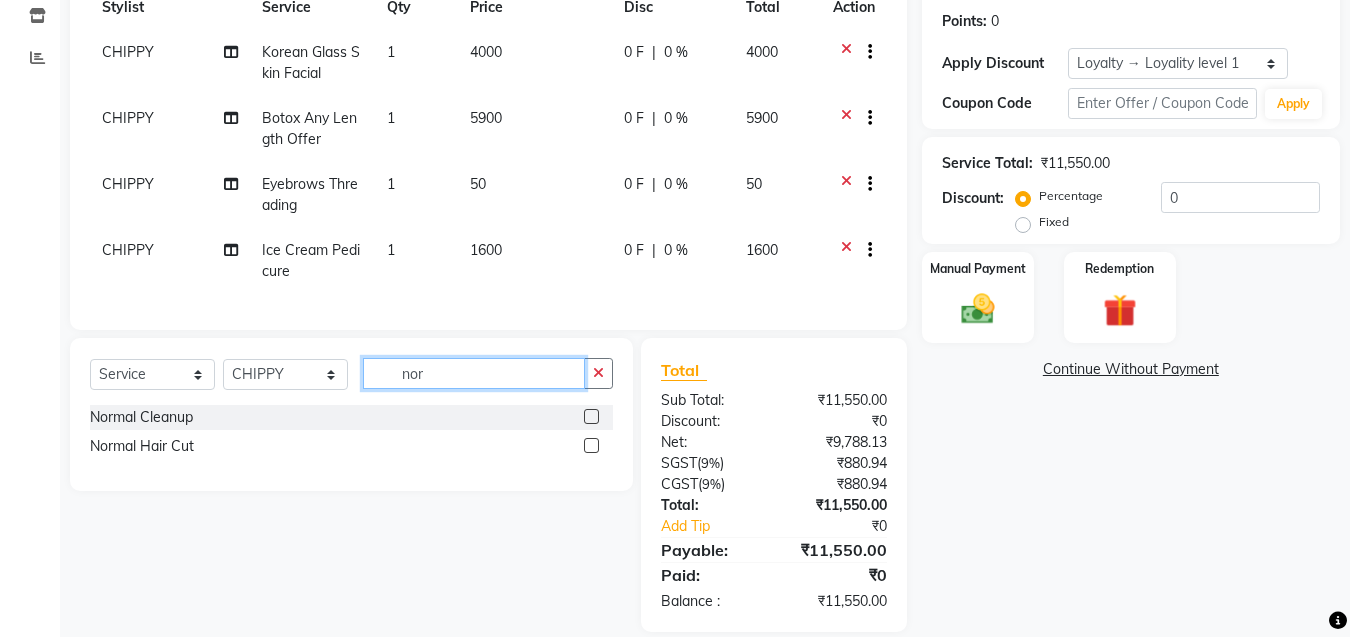 type on "nor" 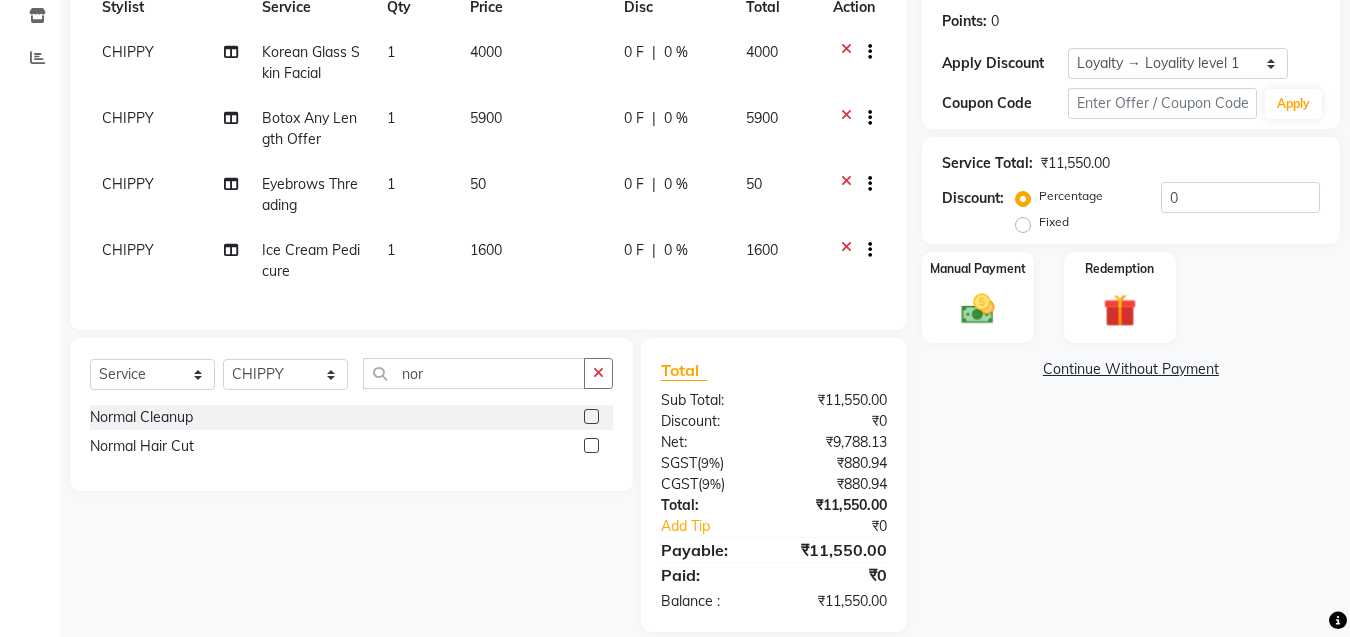 click 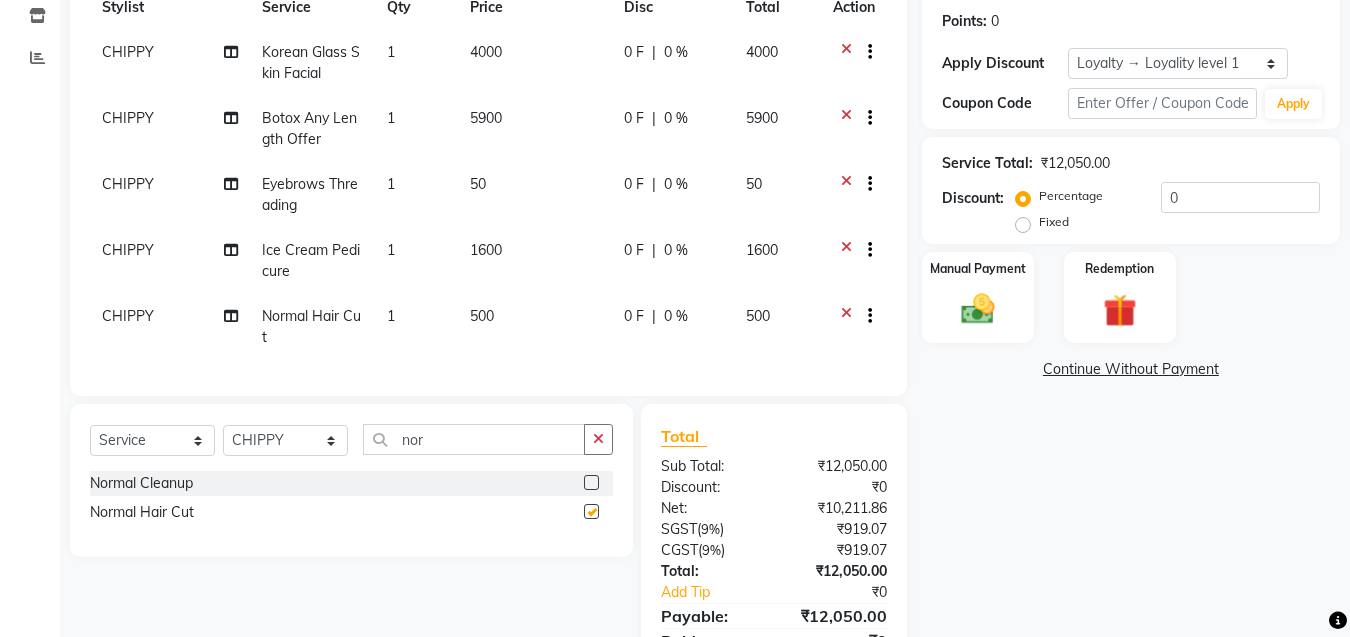 checkbox on "false" 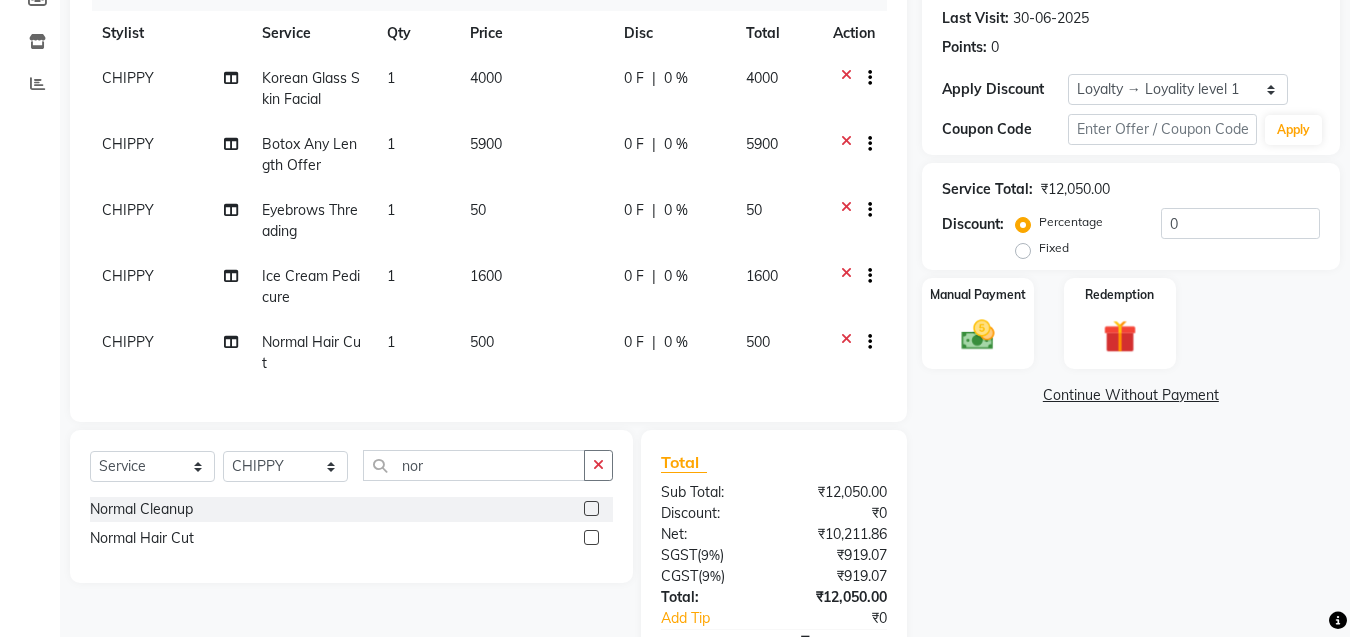 scroll, scrollTop: 400, scrollLeft: 0, axis: vertical 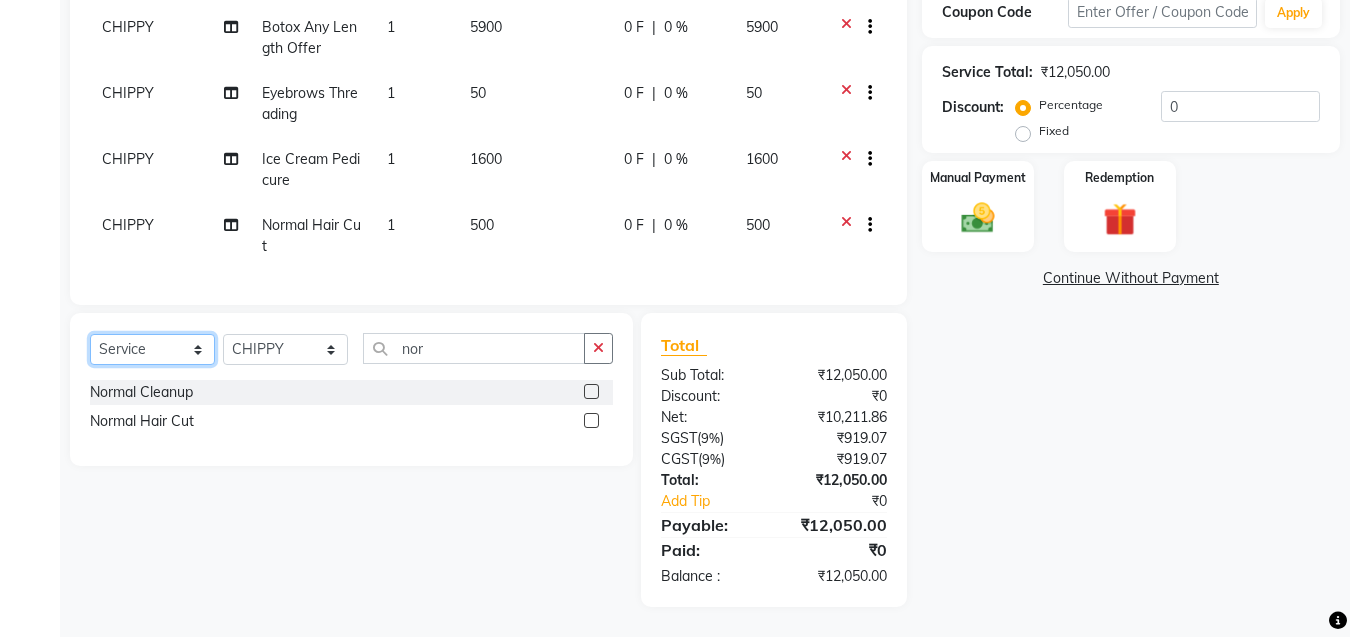 click on "Select  Service  Product  Membership  Package Voucher Prepaid Gift Card" 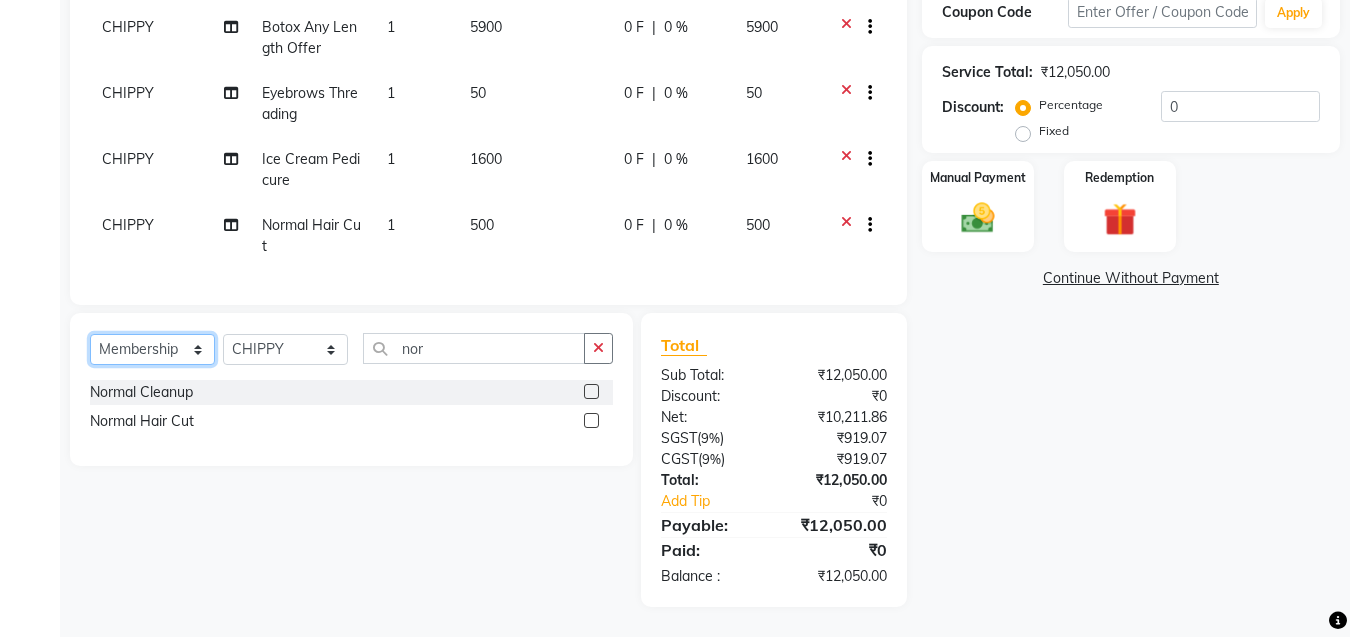 click on "Select  Service  Product  Membership  Package Voucher Prepaid Gift Card" 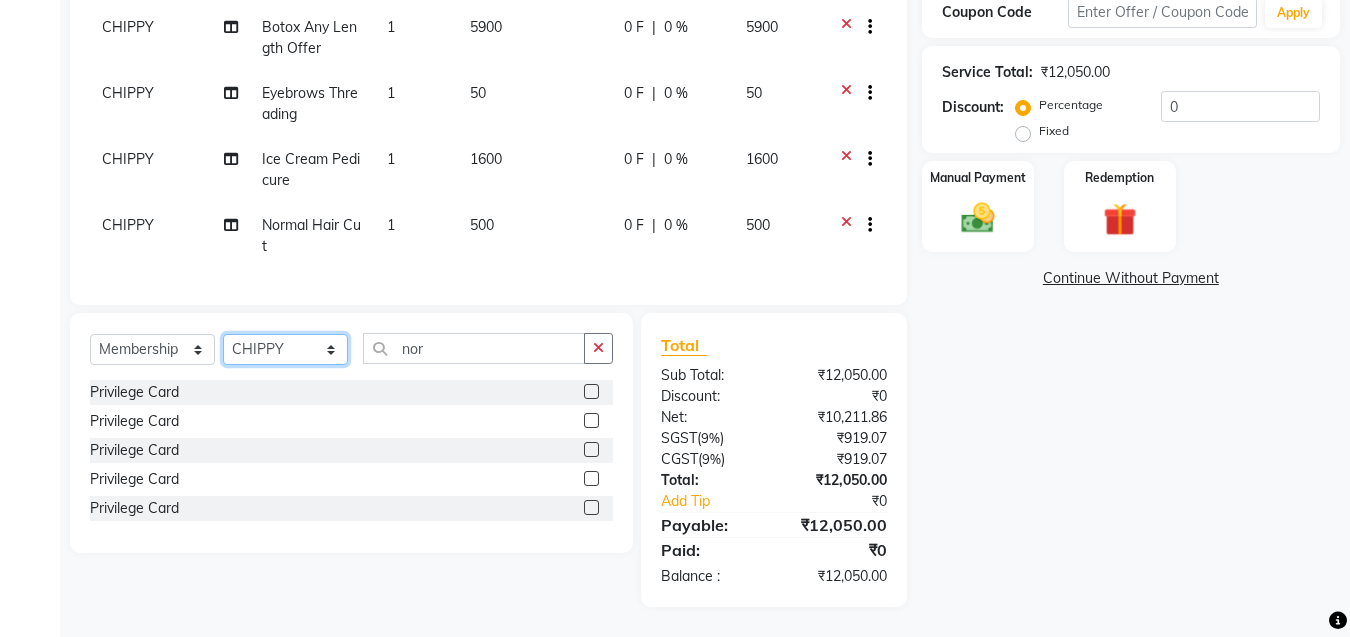click on "Select Stylist ANJALI L B	 CHIPPY DHANYA D INDU GURUNG	 KARTHIKA	 Lekshmi MANJUSHA	 PUNAM LAMA	 SARITHA	 SIMI [FIRST] TRIVANDRUM ASHTAMUDI USHA KUMARI S" 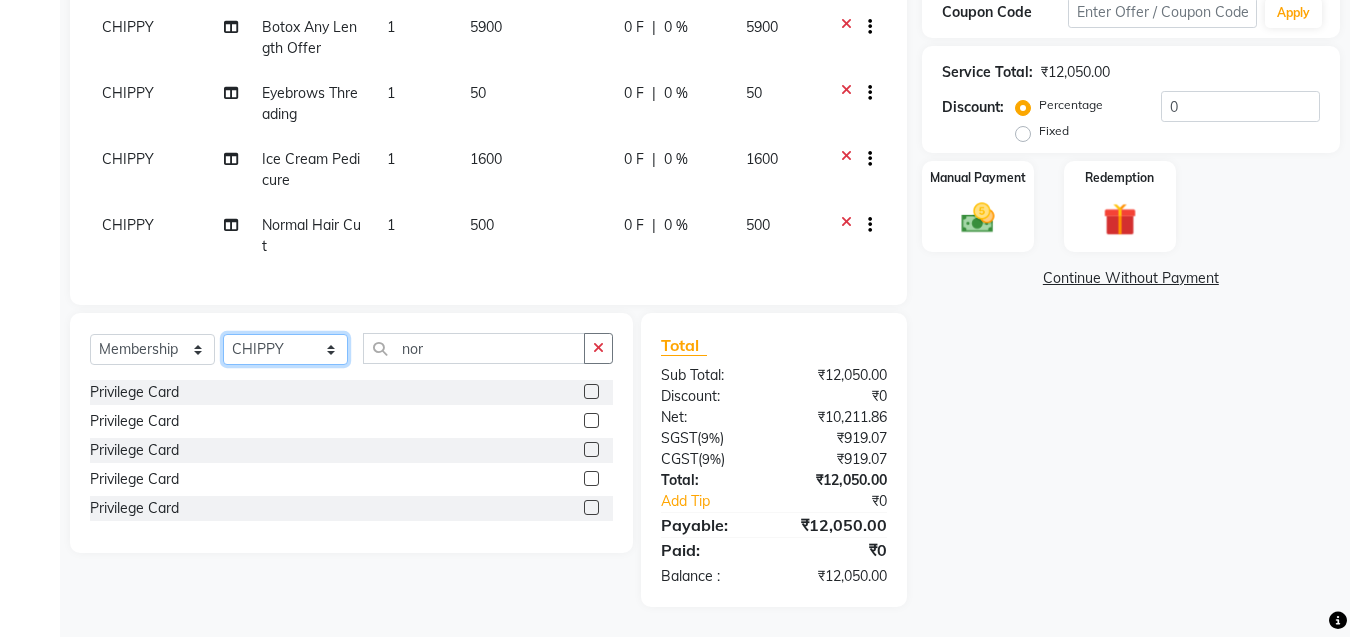 select on "72581" 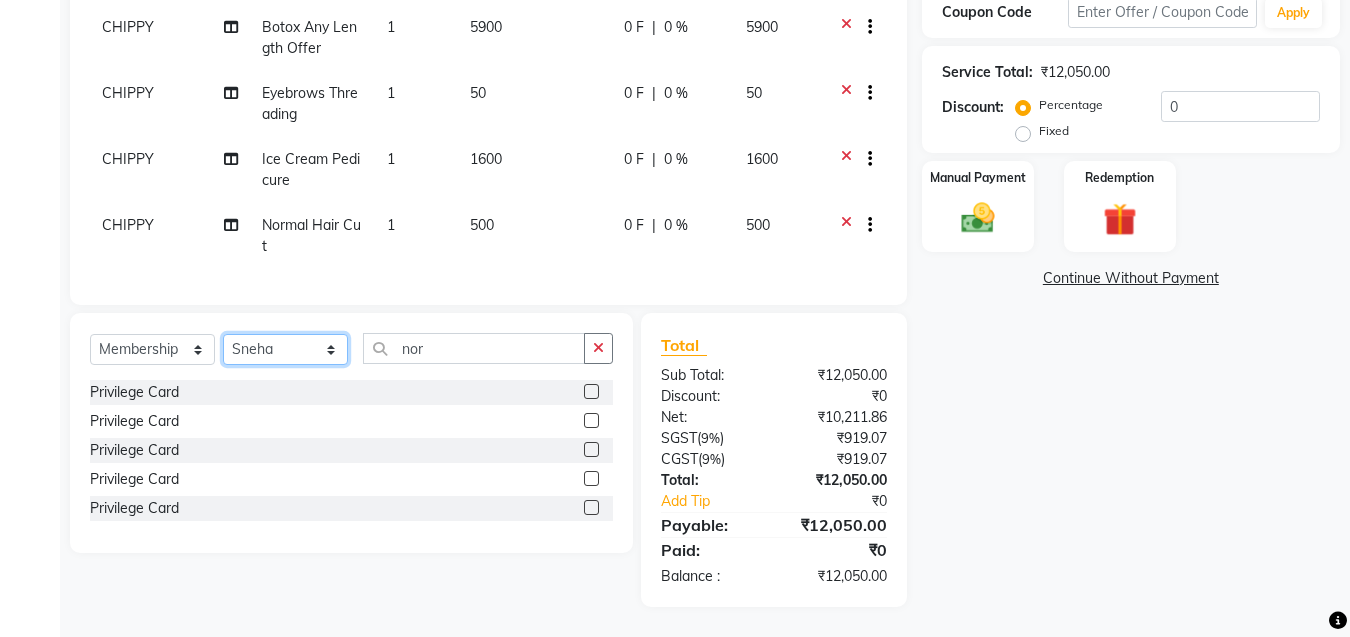 click on "Select Stylist ANJALI L B	 CHIPPY DHANYA D INDU GURUNG	 KARTHIKA	 Lekshmi MANJUSHA	 PUNAM LAMA	 SARITHA	 SIMI [FIRST] TRIVANDRUM ASHTAMUDI USHA KUMARI S" 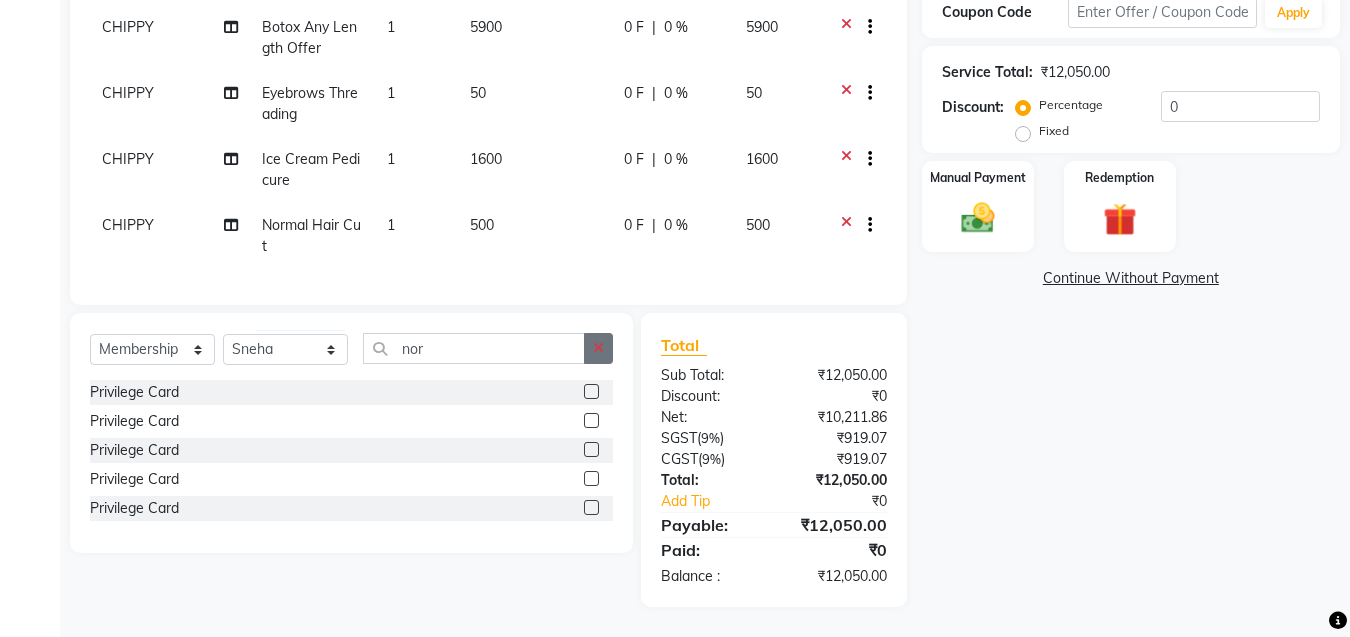 click 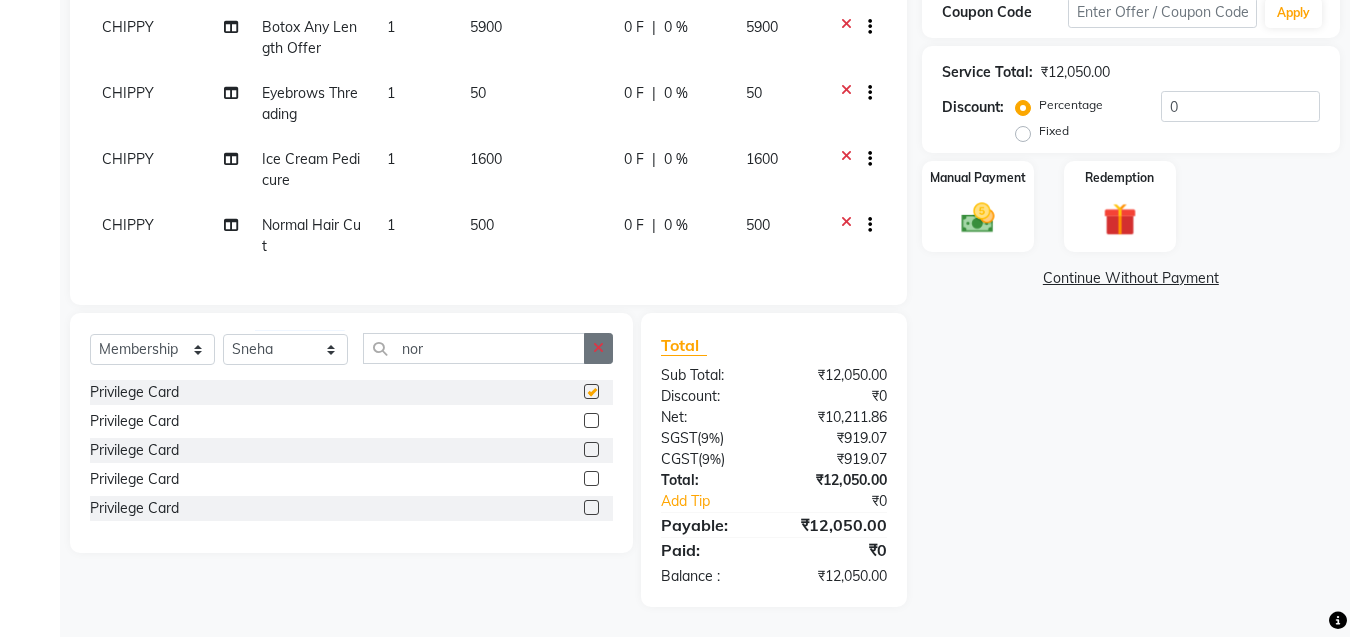select on "select" 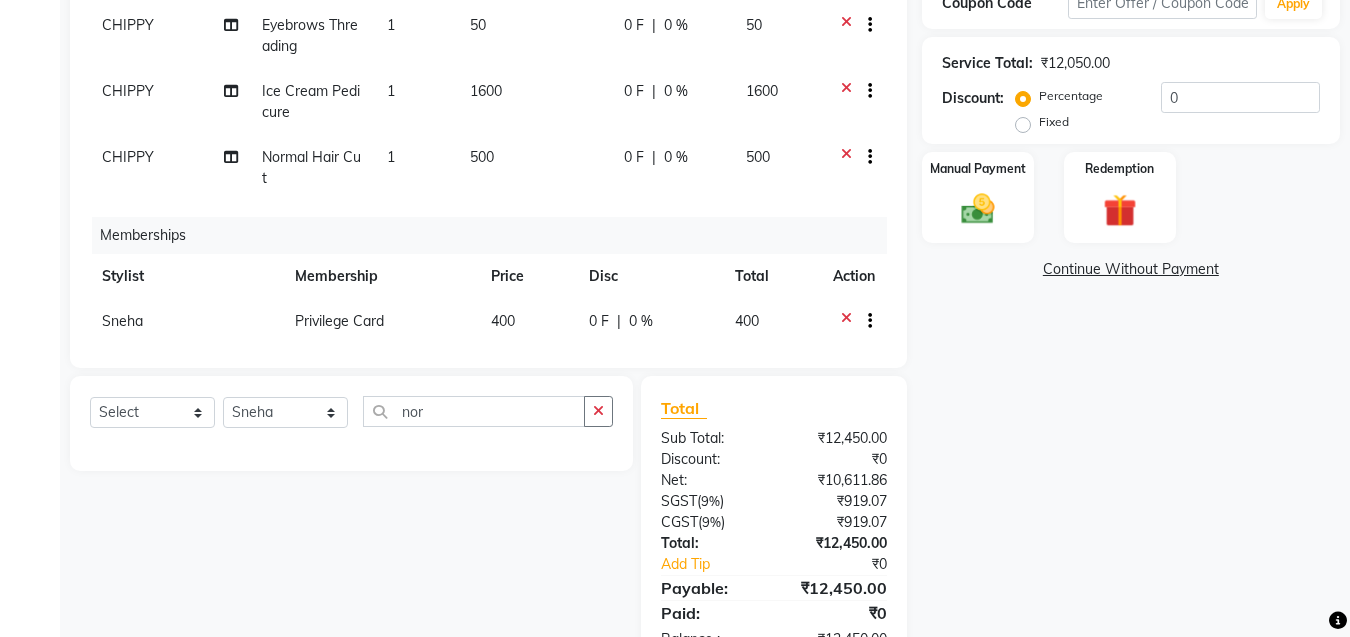 scroll, scrollTop: 90, scrollLeft: 0, axis: vertical 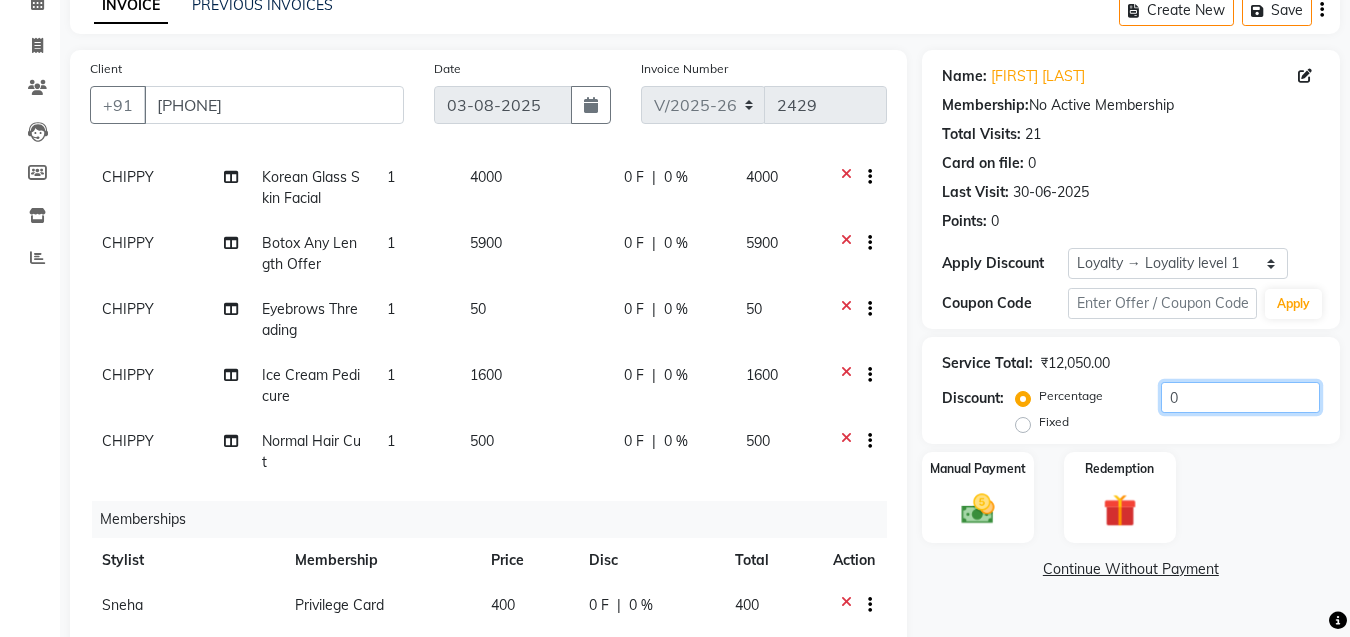 drag, startPoint x: 1197, startPoint y: 396, endPoint x: 1055, endPoint y: 436, distance: 147.52628 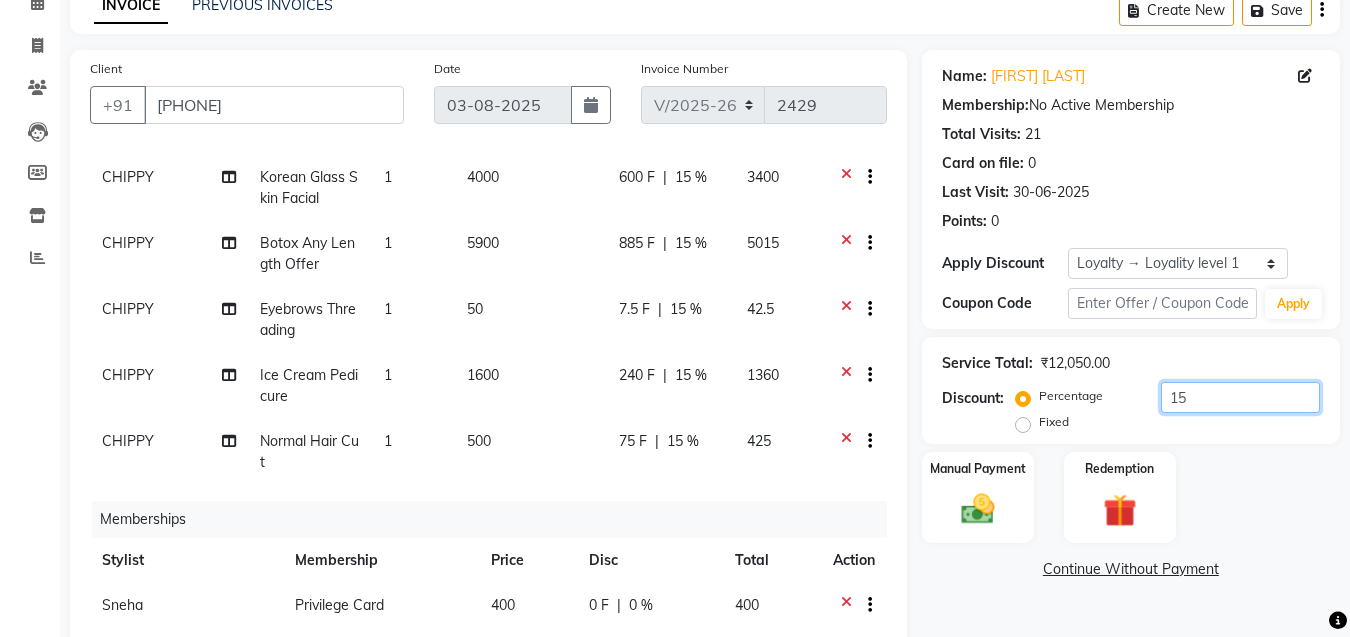 type on "15" 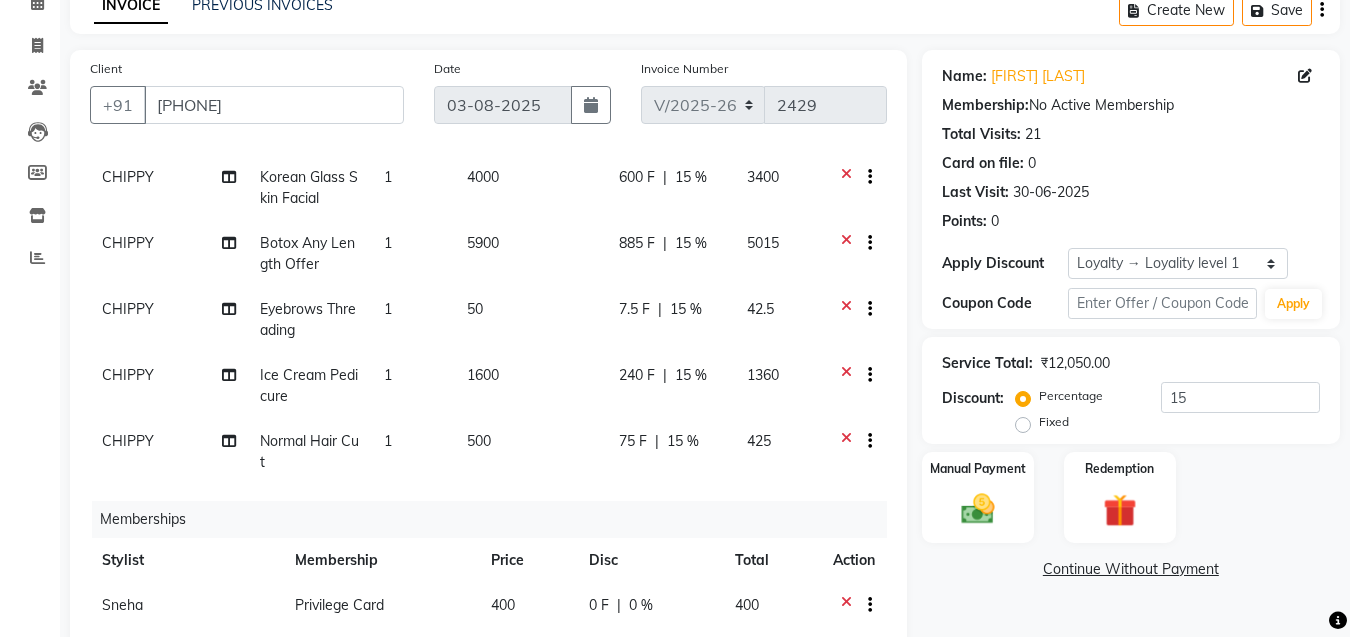 click on "15 %" 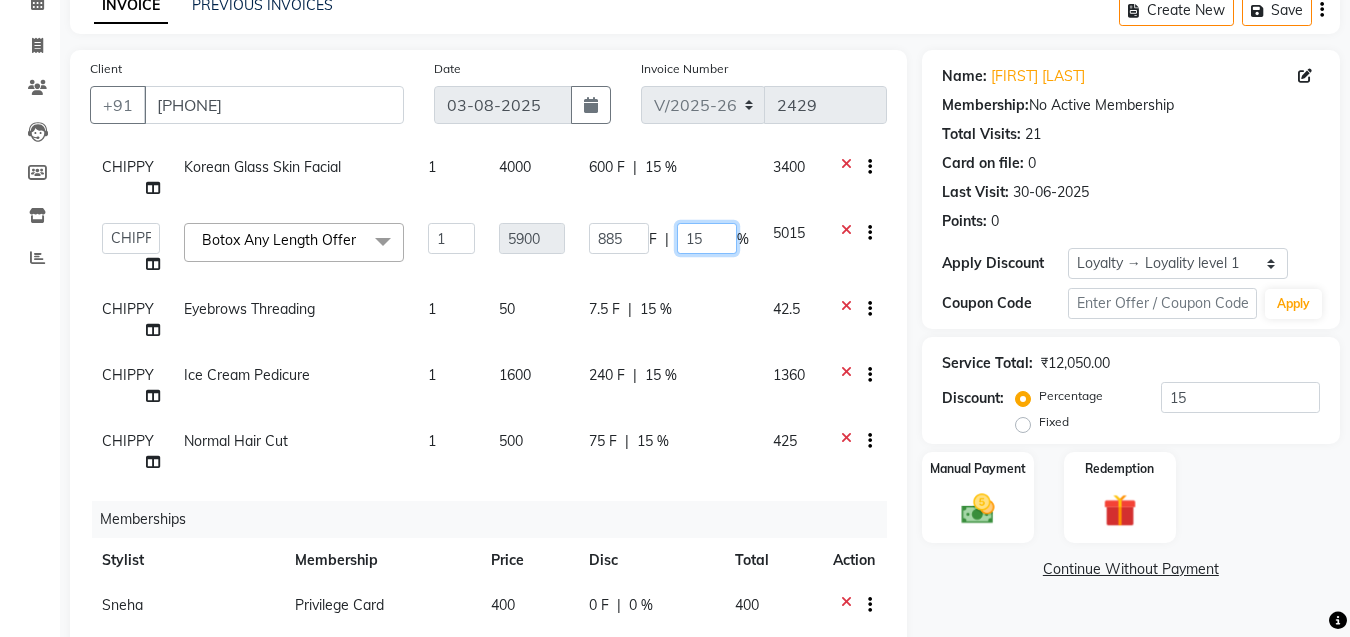click on "15" 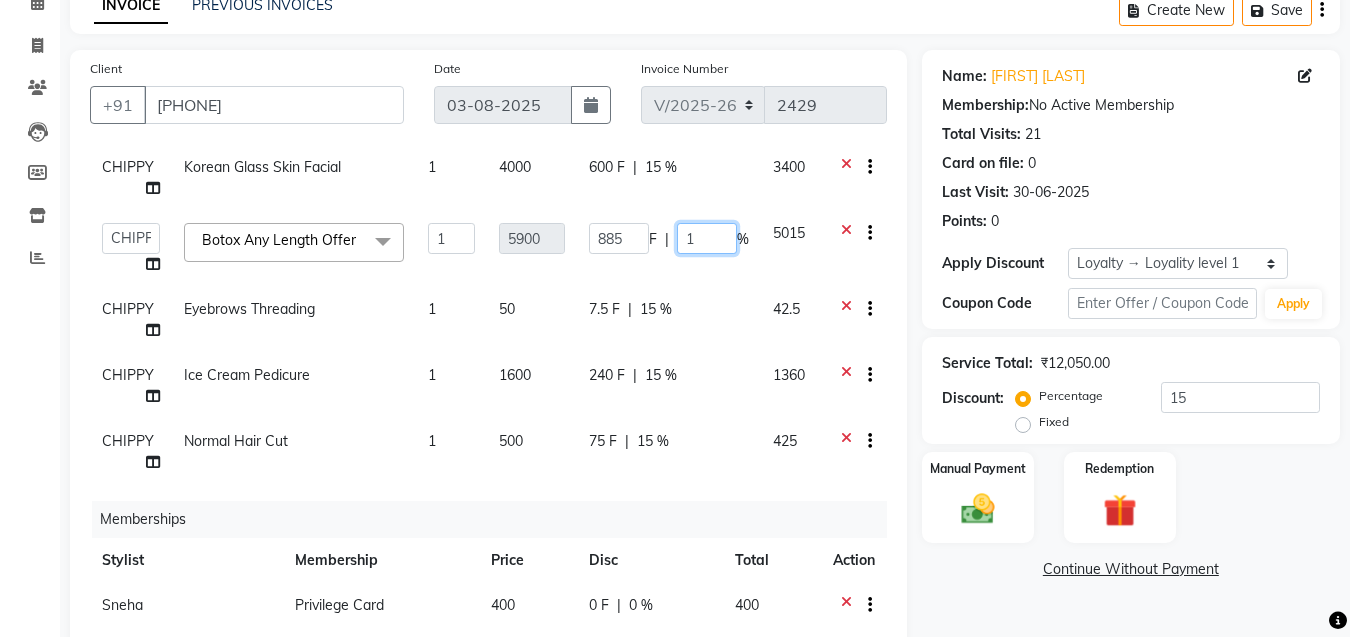type 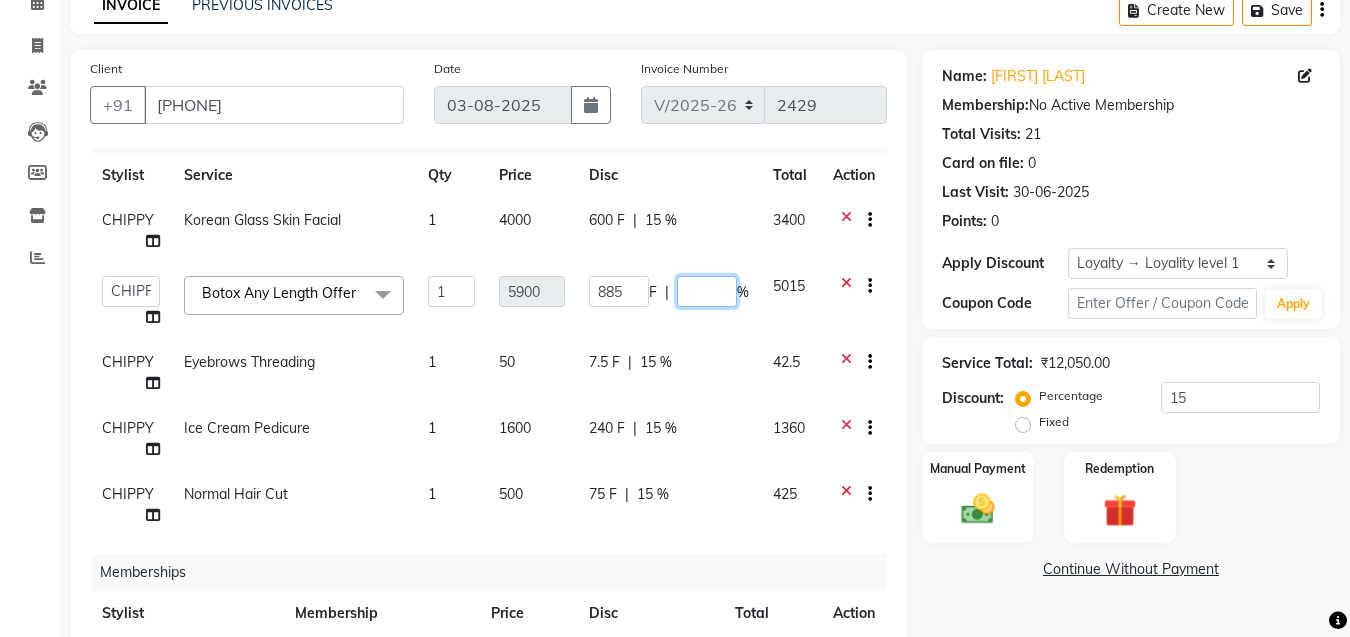 scroll, scrollTop: 0, scrollLeft: 0, axis: both 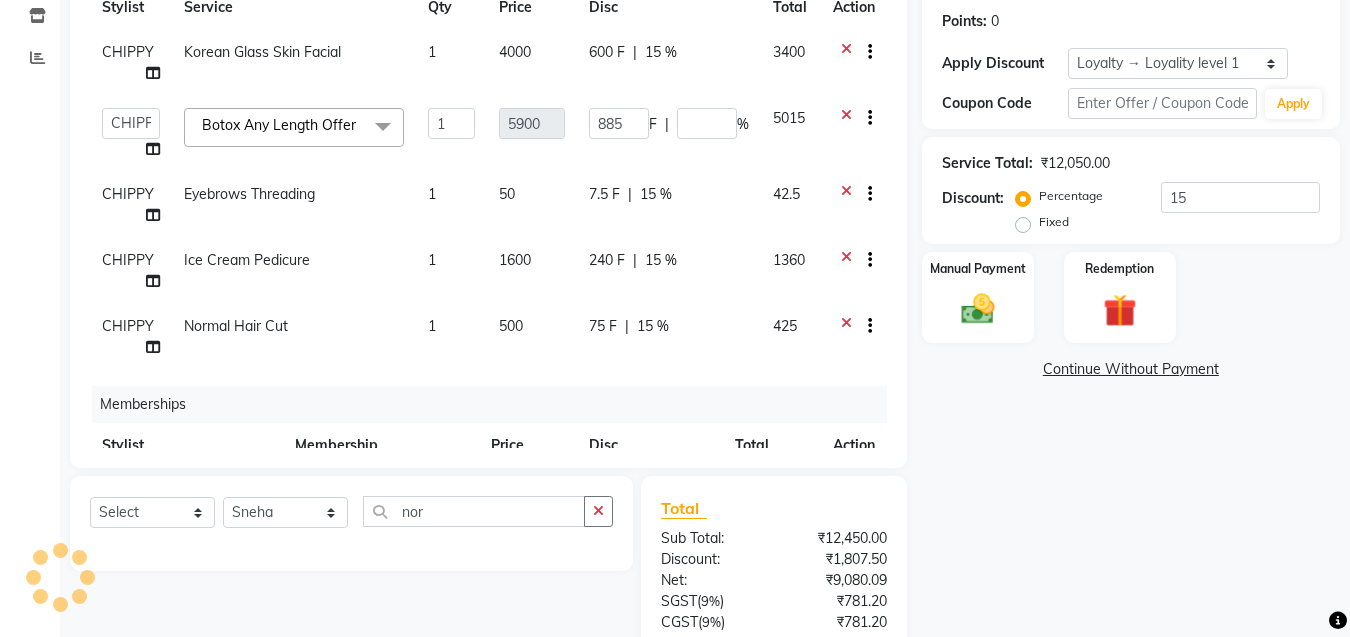 click on "Name: [FIRST] [LAST] Membership:  No Active Membership  Total Visits:  21 Card on file:  0 Last Visit:   [DATE] Points:   0  Apply Discount Select  Loyalty → Loyality level 1  Coupon Code Apply Service Total:  ₹12,050.00  Discount:  Percentage   Fixed  15 Manual Payment Redemption  Continue Without Payment" 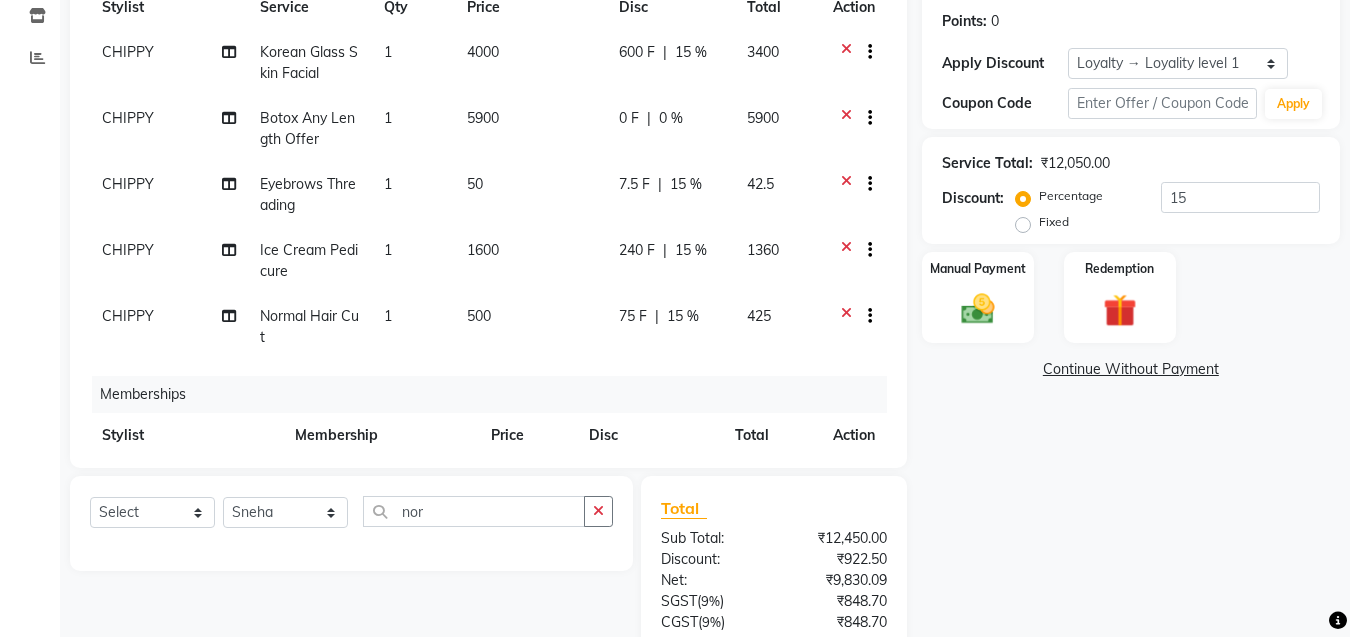 scroll, scrollTop: 100, scrollLeft: 0, axis: vertical 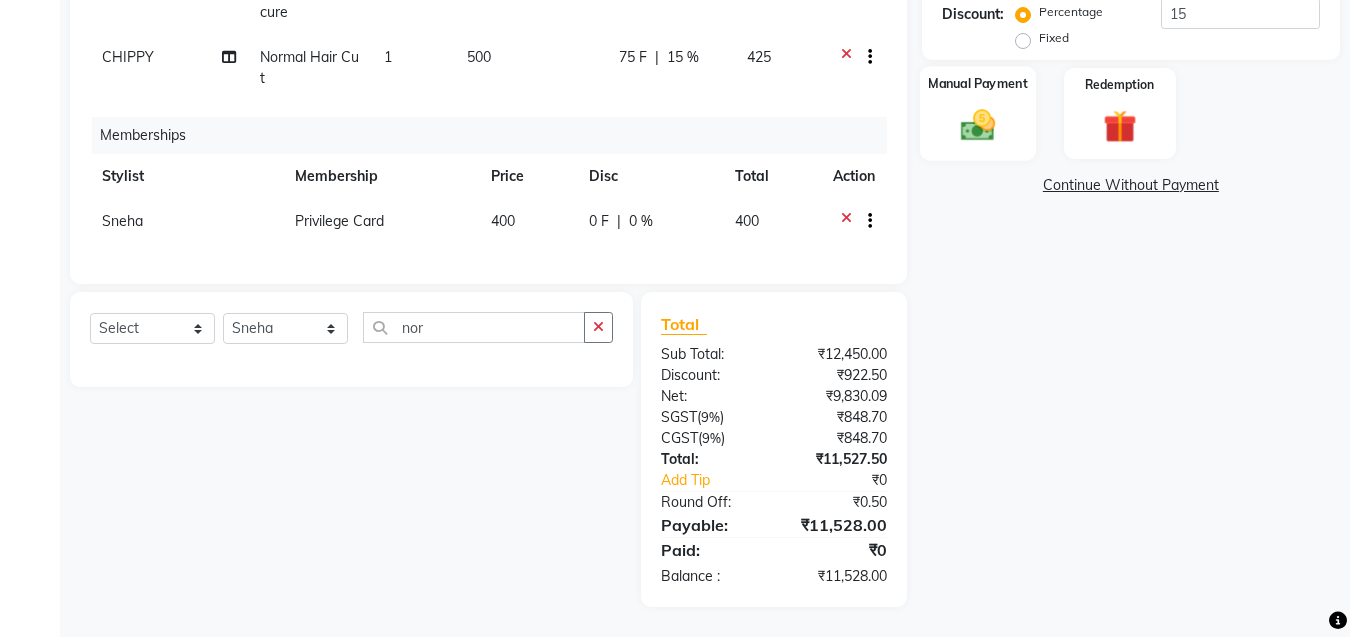 click 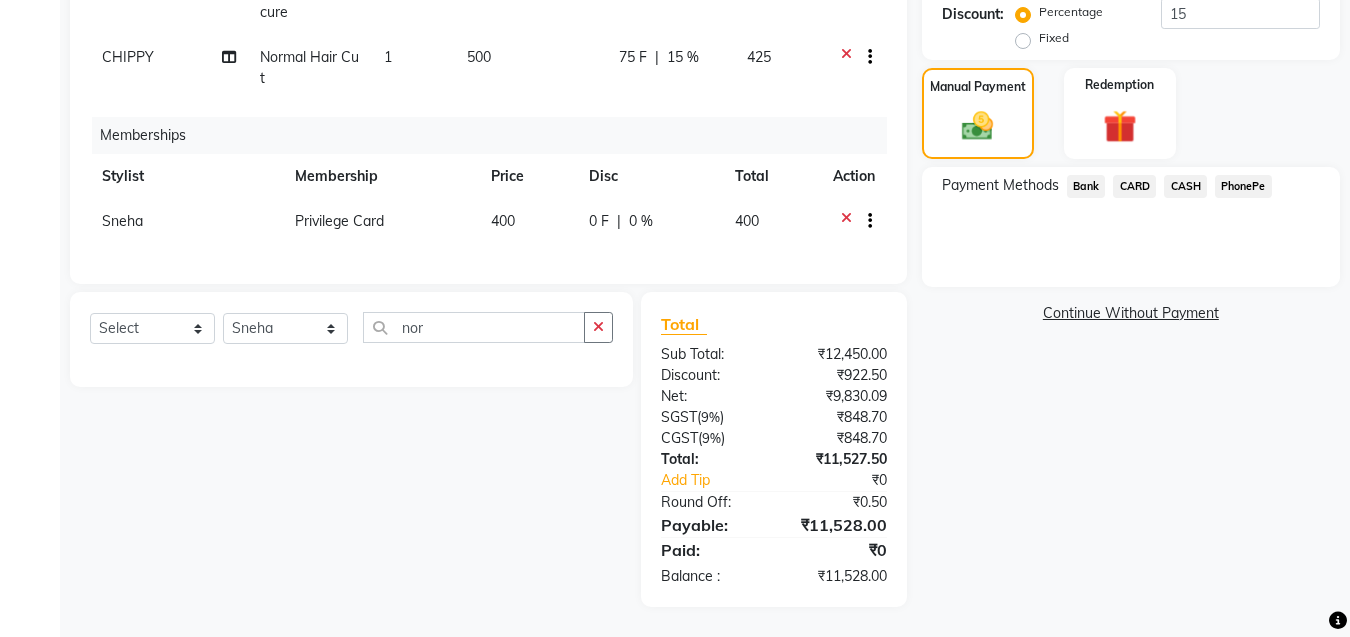 click on "CARD" 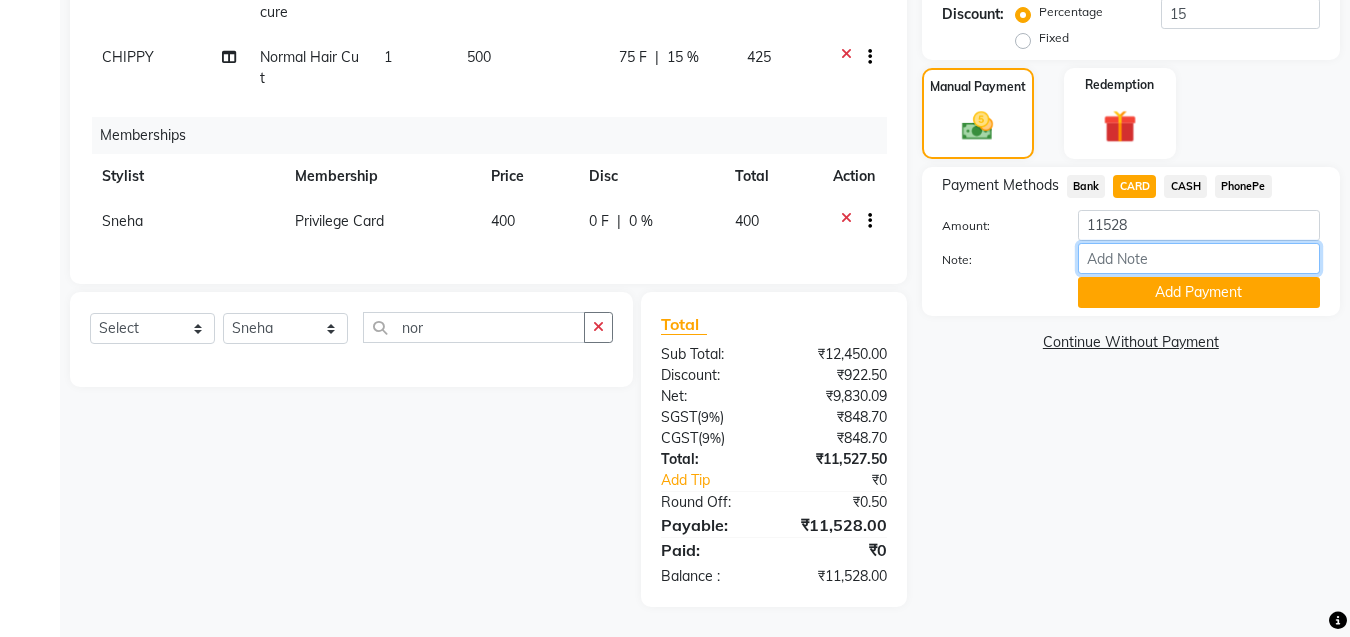 click on "Note:" at bounding box center (1199, 258) 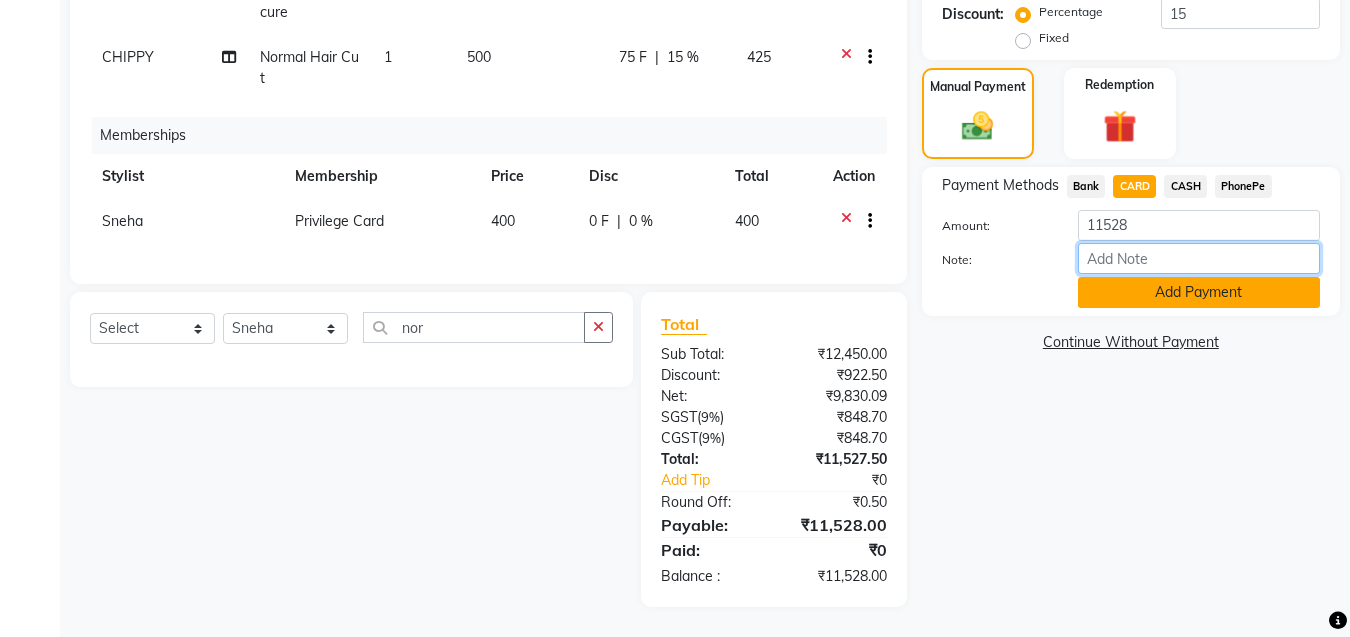 type on "sneha" 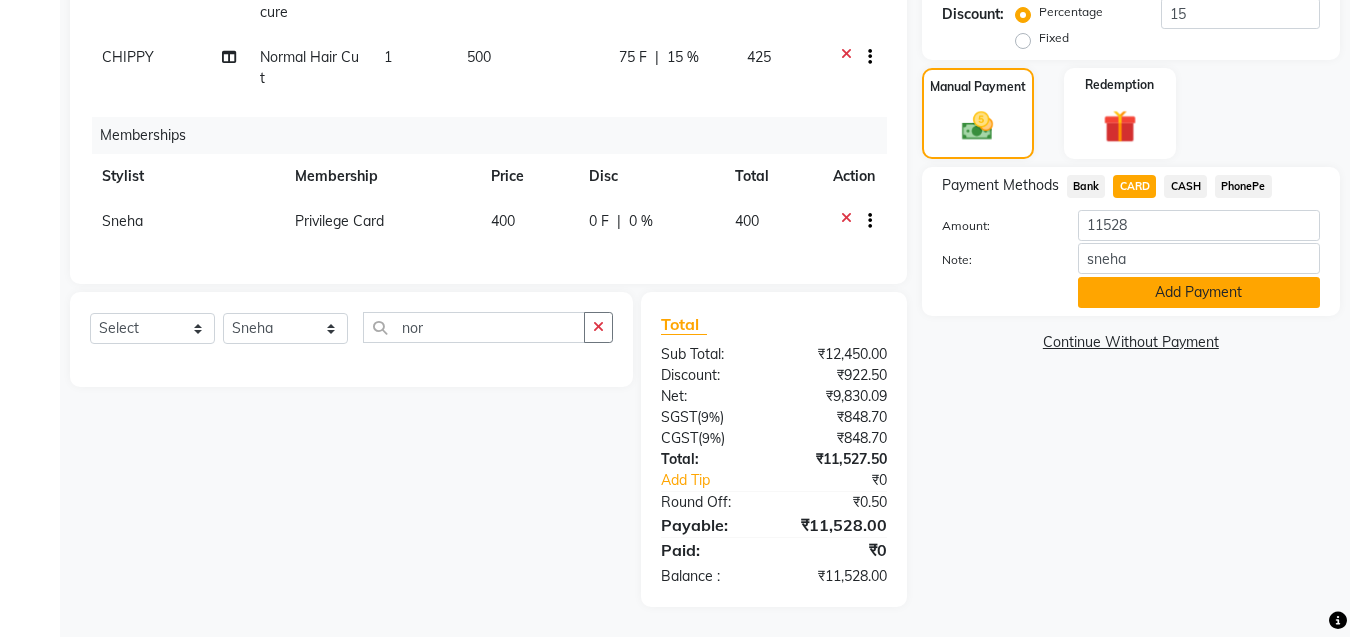 click on "Add Payment" 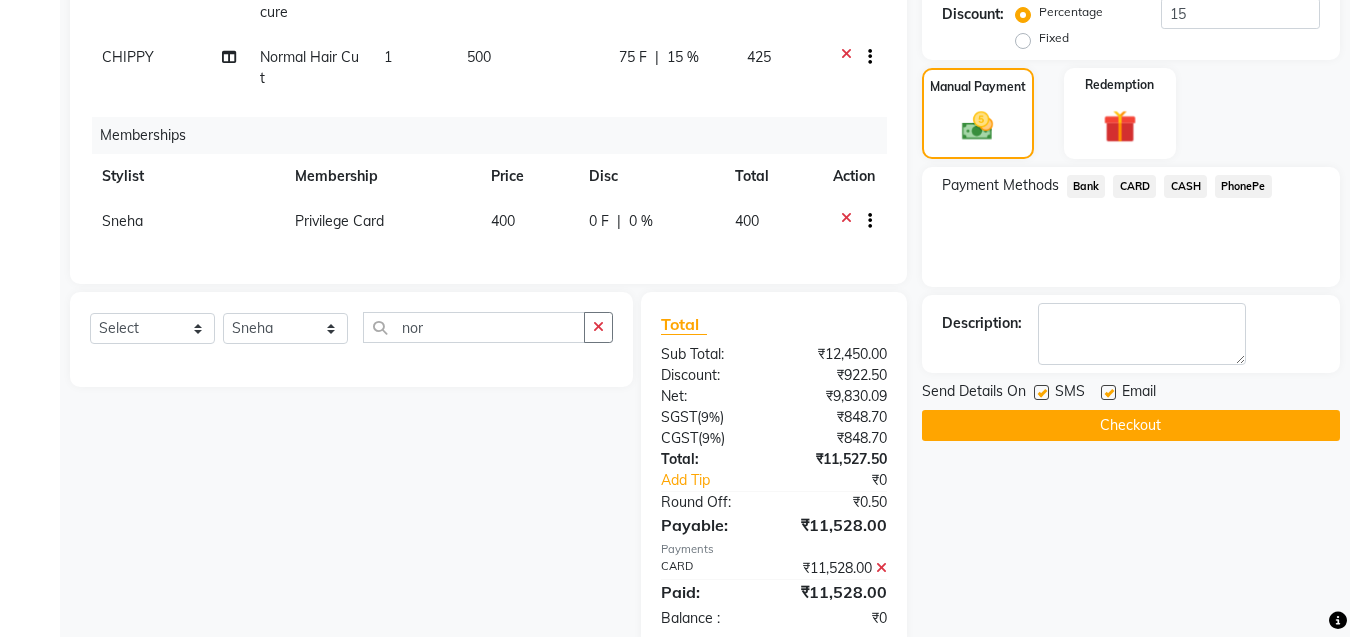 click on "Checkout" 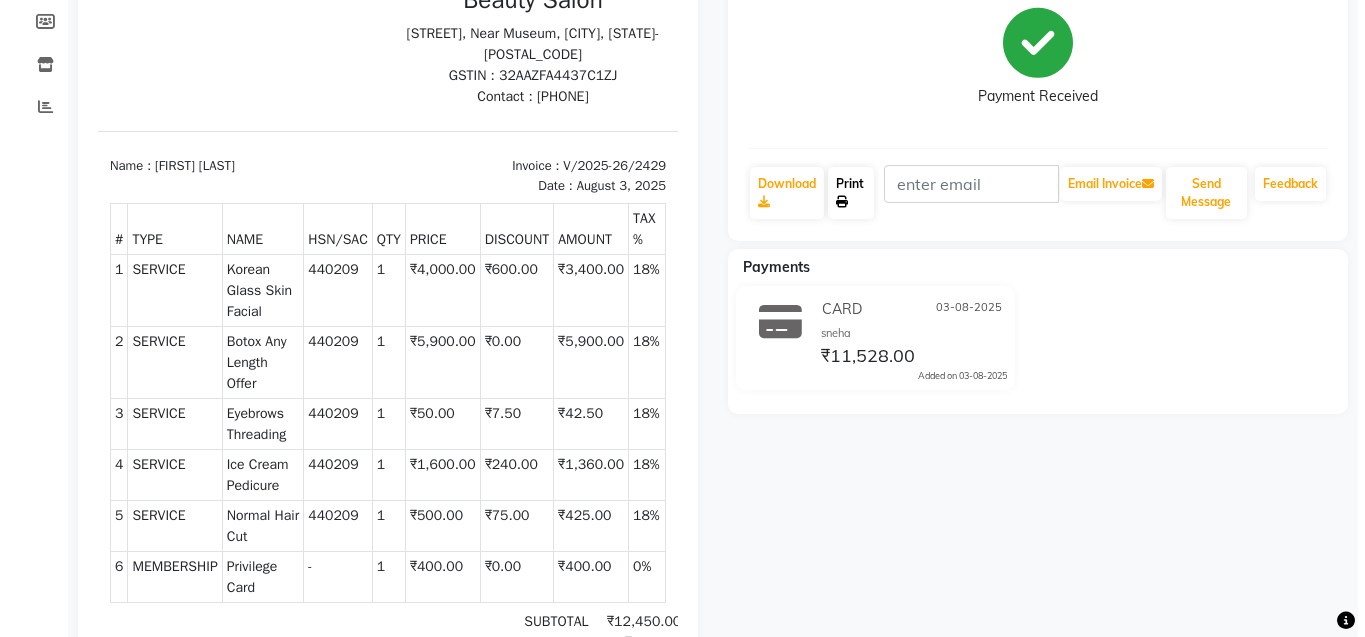 scroll, scrollTop: 0, scrollLeft: 0, axis: both 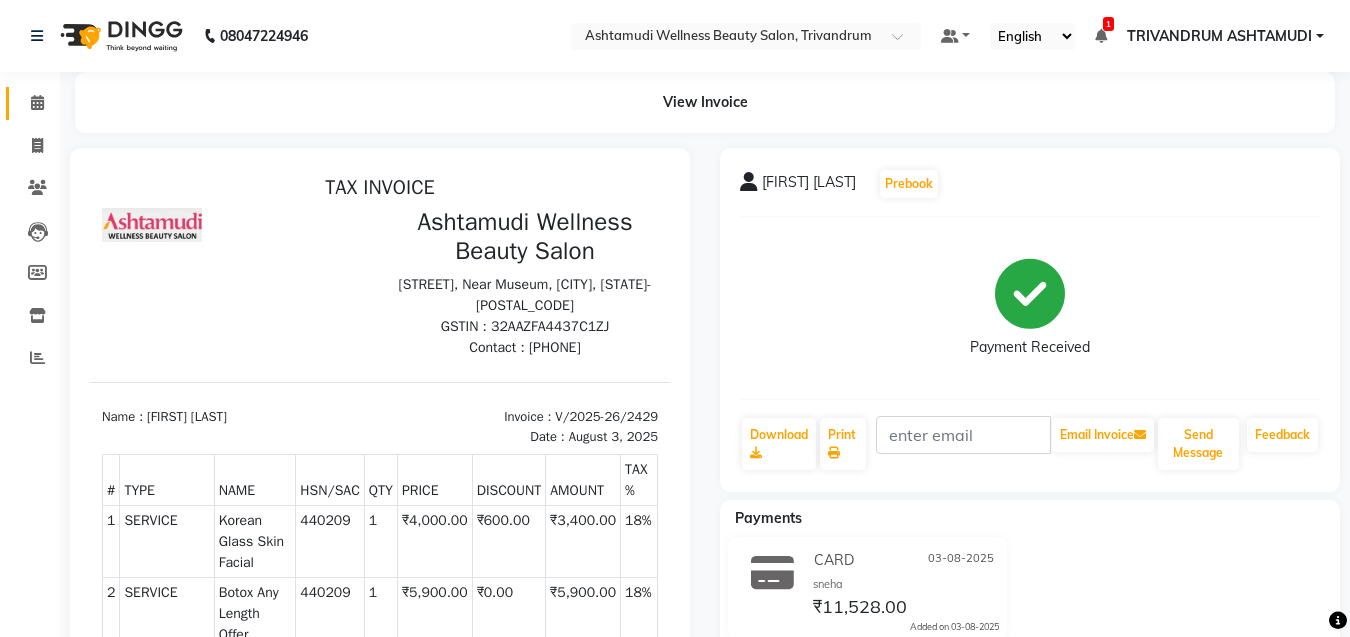 click on "Calendar" 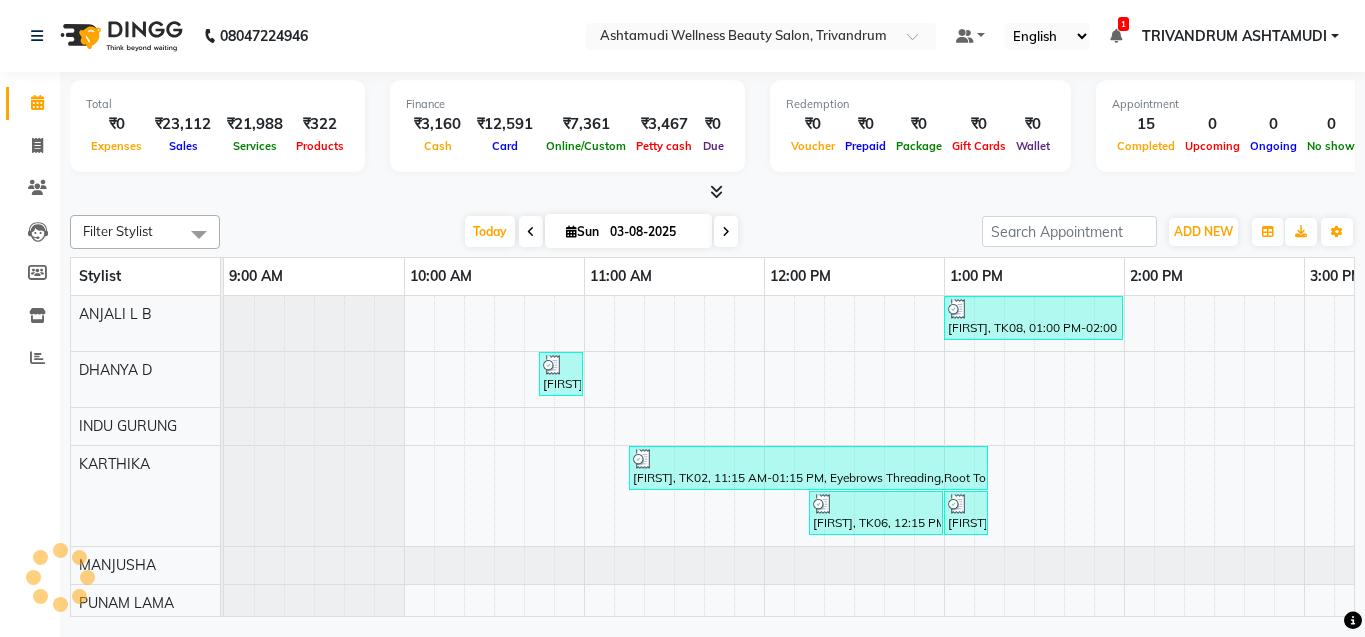 scroll, scrollTop: 0, scrollLeft: 0, axis: both 